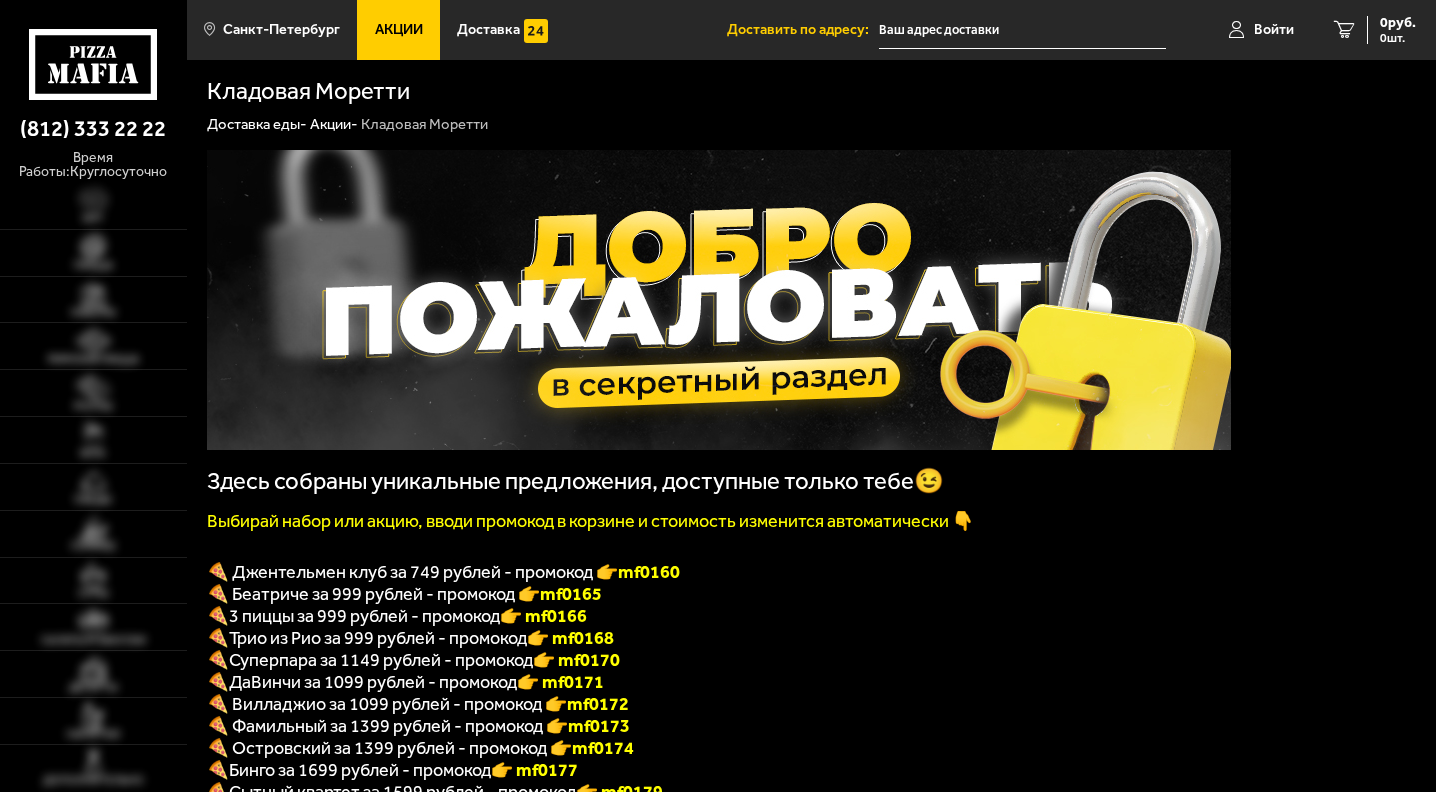 scroll, scrollTop: 0, scrollLeft: 0, axis: both 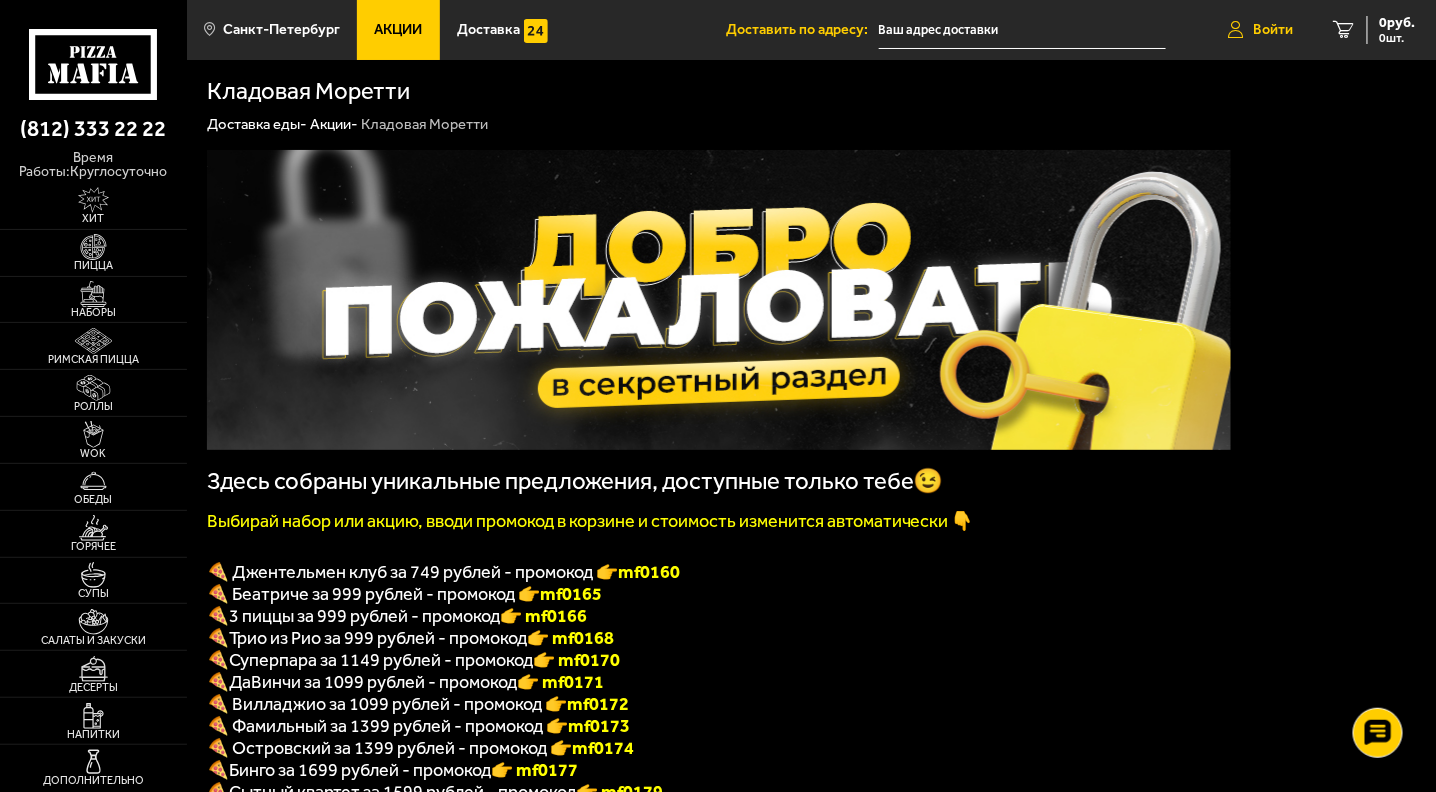 click on "Войти" at bounding box center [1274, 30] 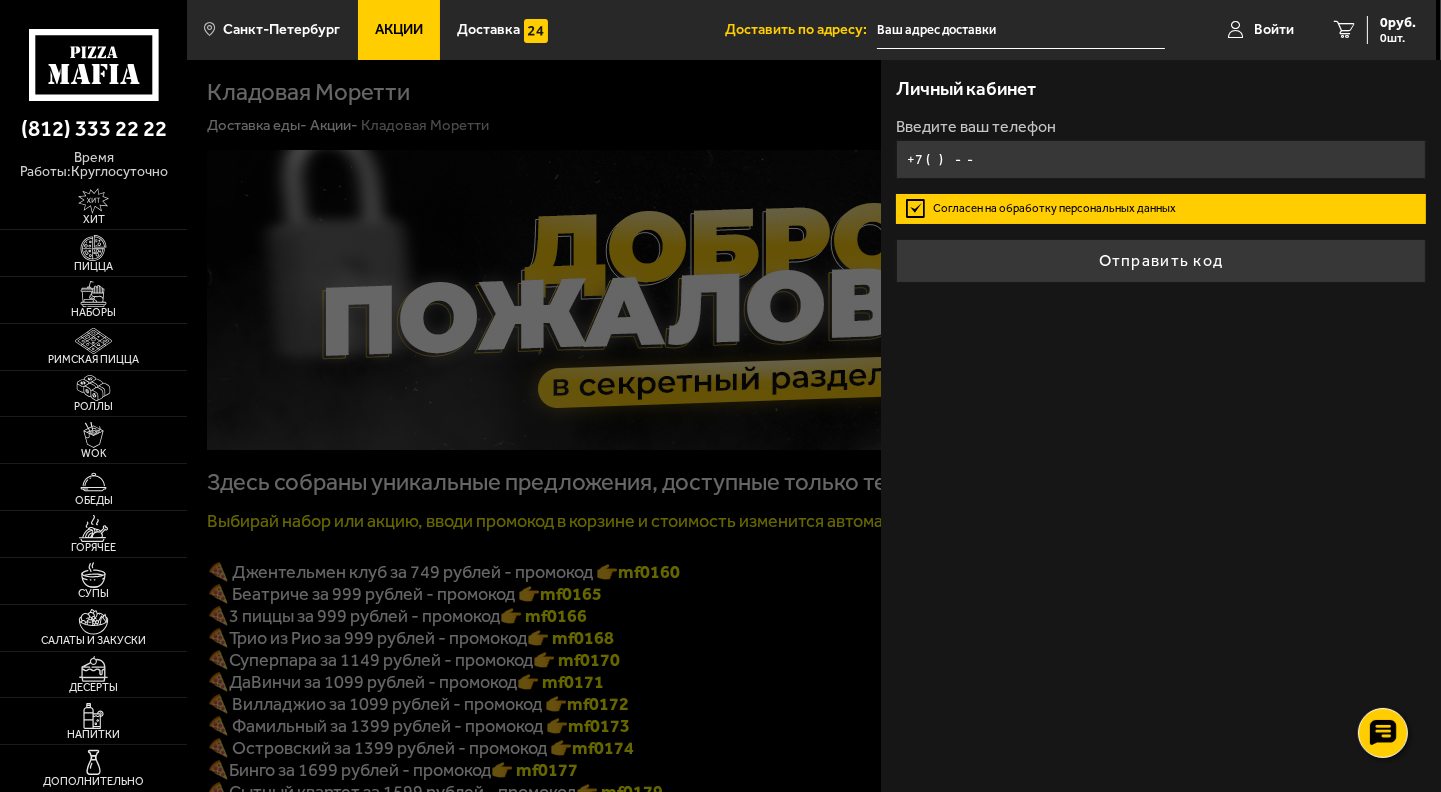 click on "+7 (   )    -  -" at bounding box center [1161, 159] 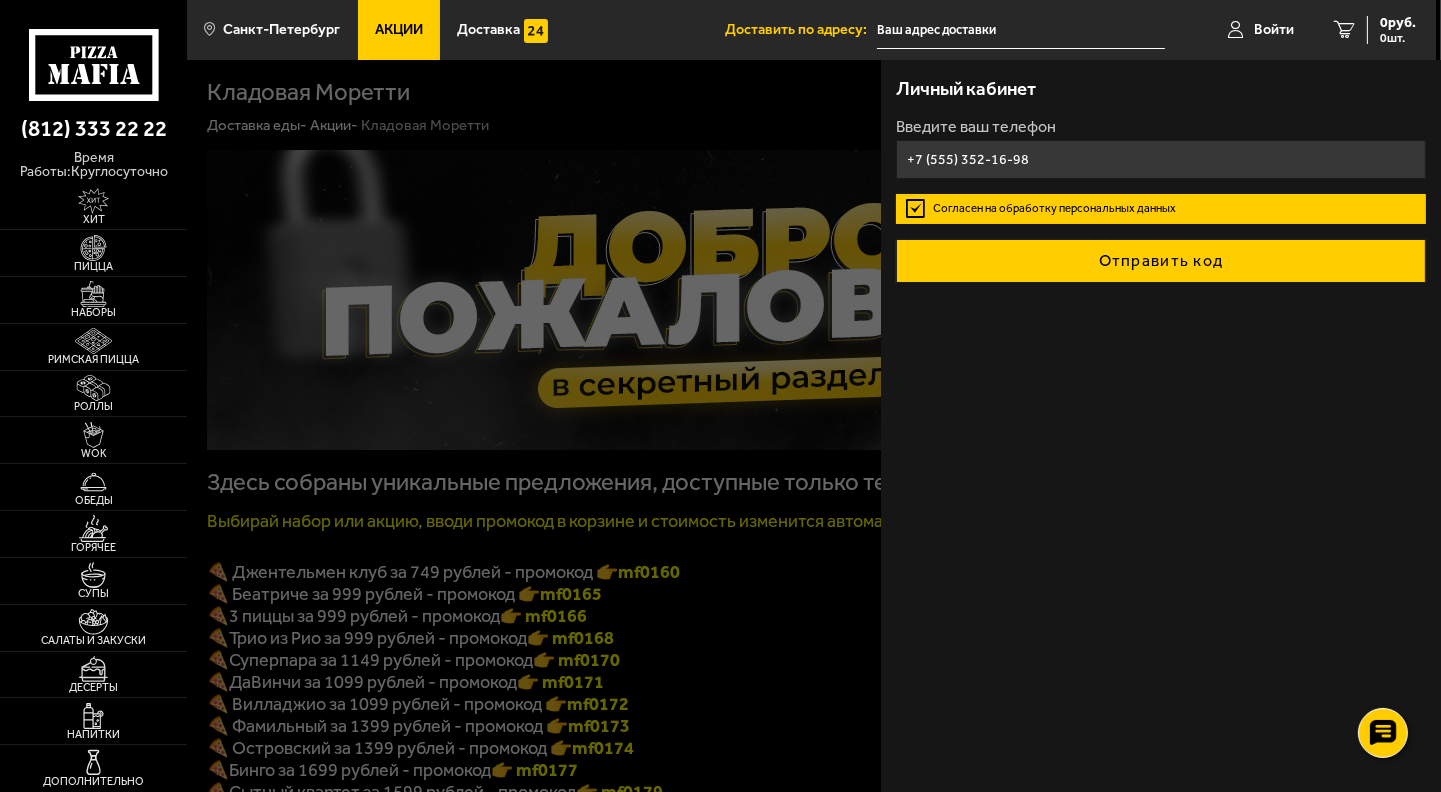 type on "+7 (952) 352-16-98" 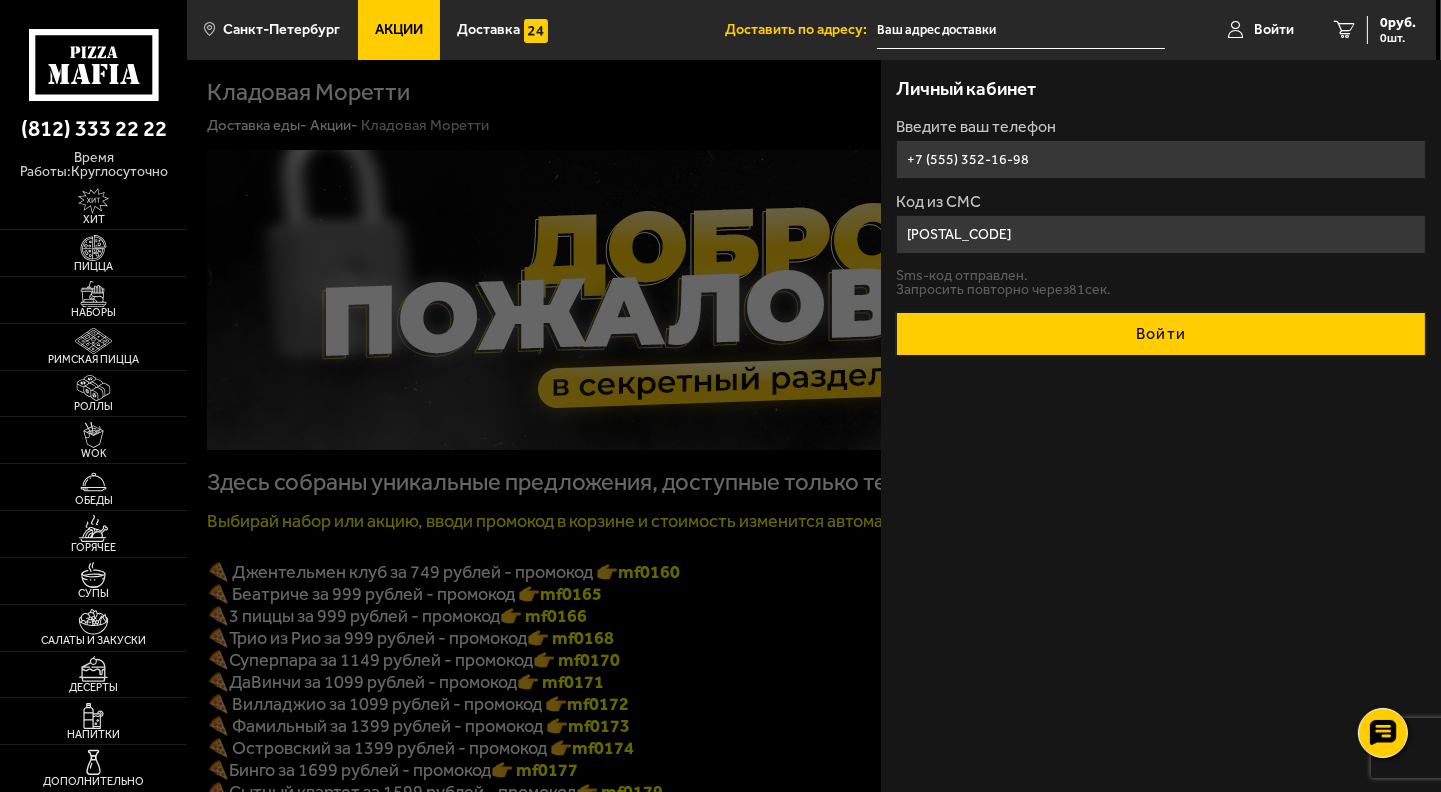 type on "270491" 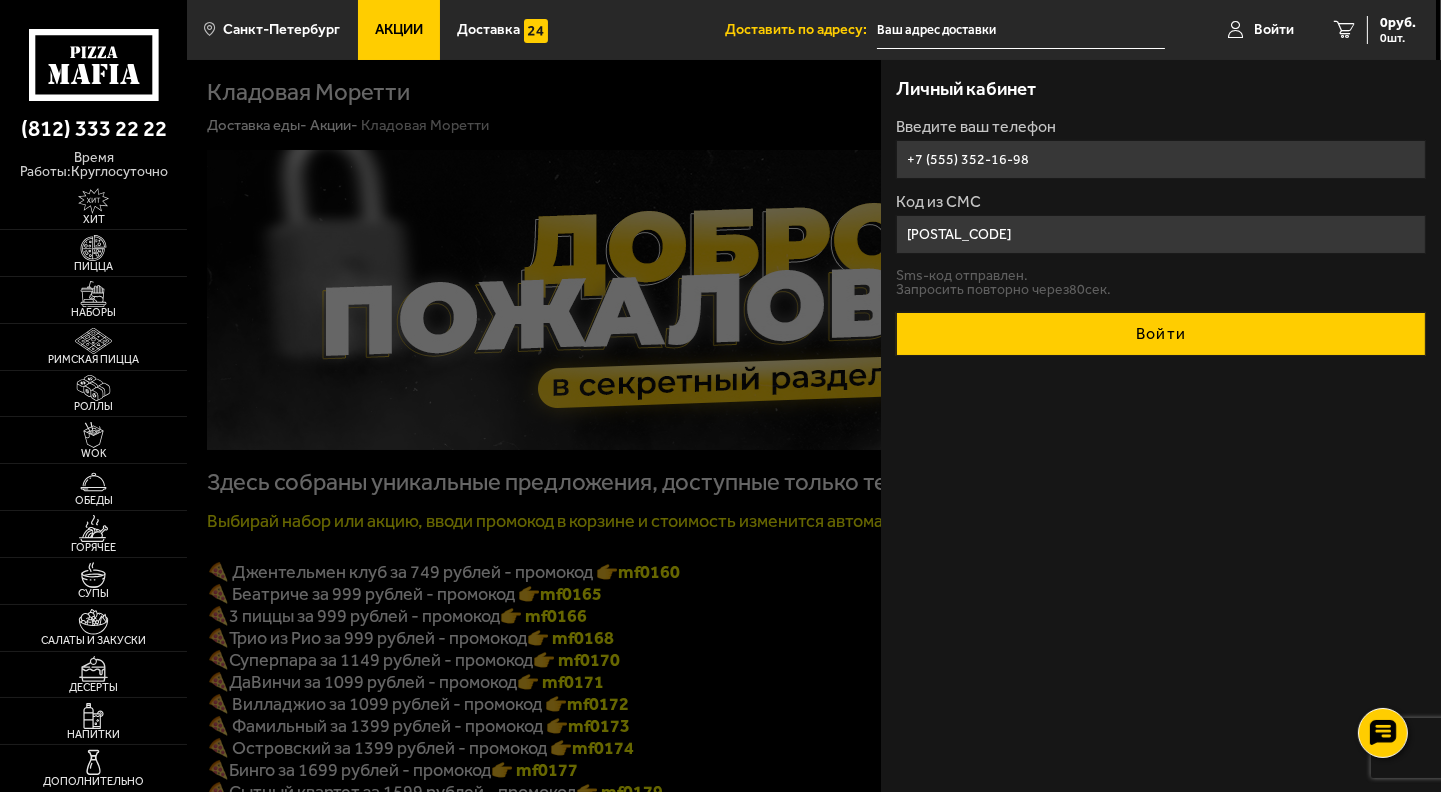 click on "Войти" at bounding box center [1161, 334] 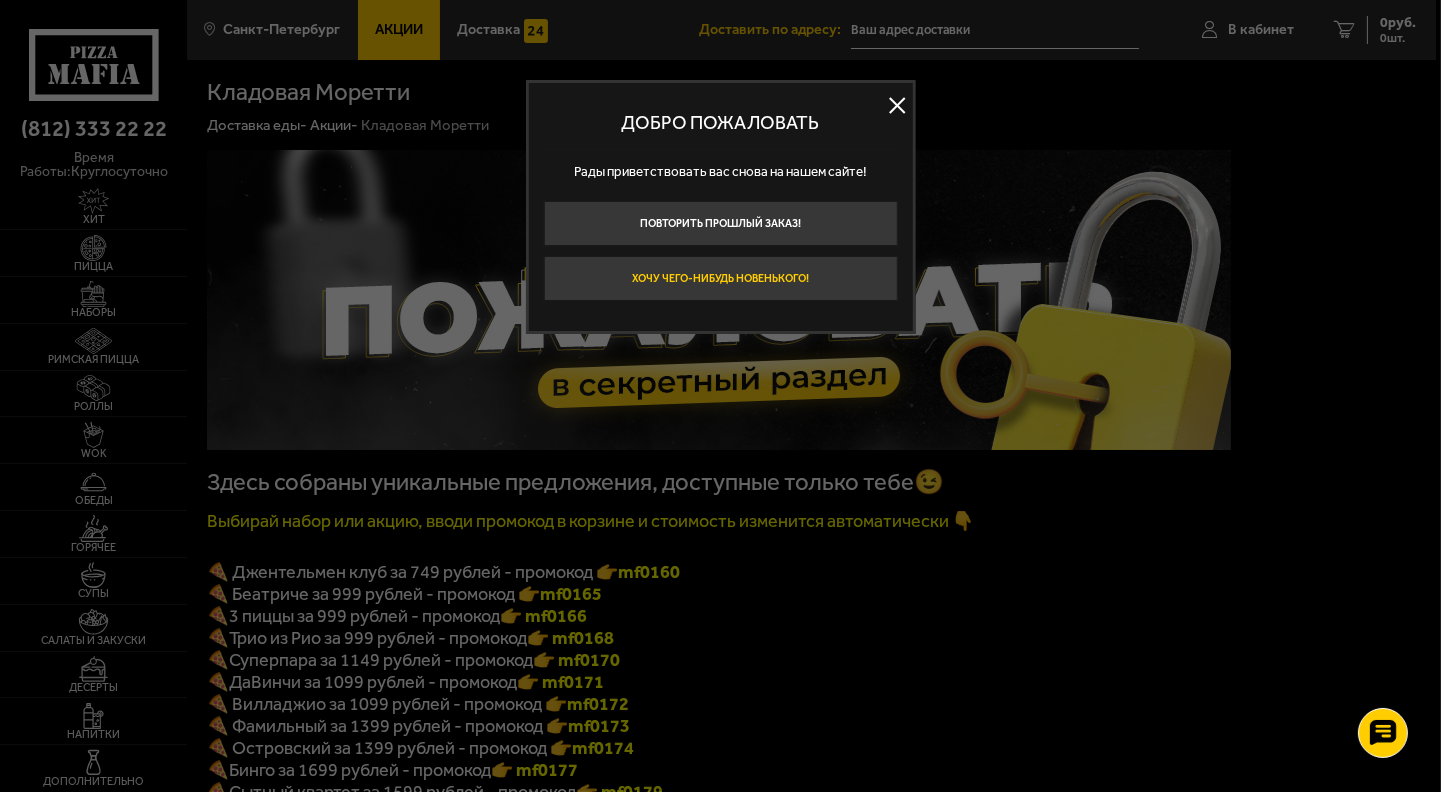 click on "Хочу чего-нибудь новенького!" at bounding box center [720, 278] 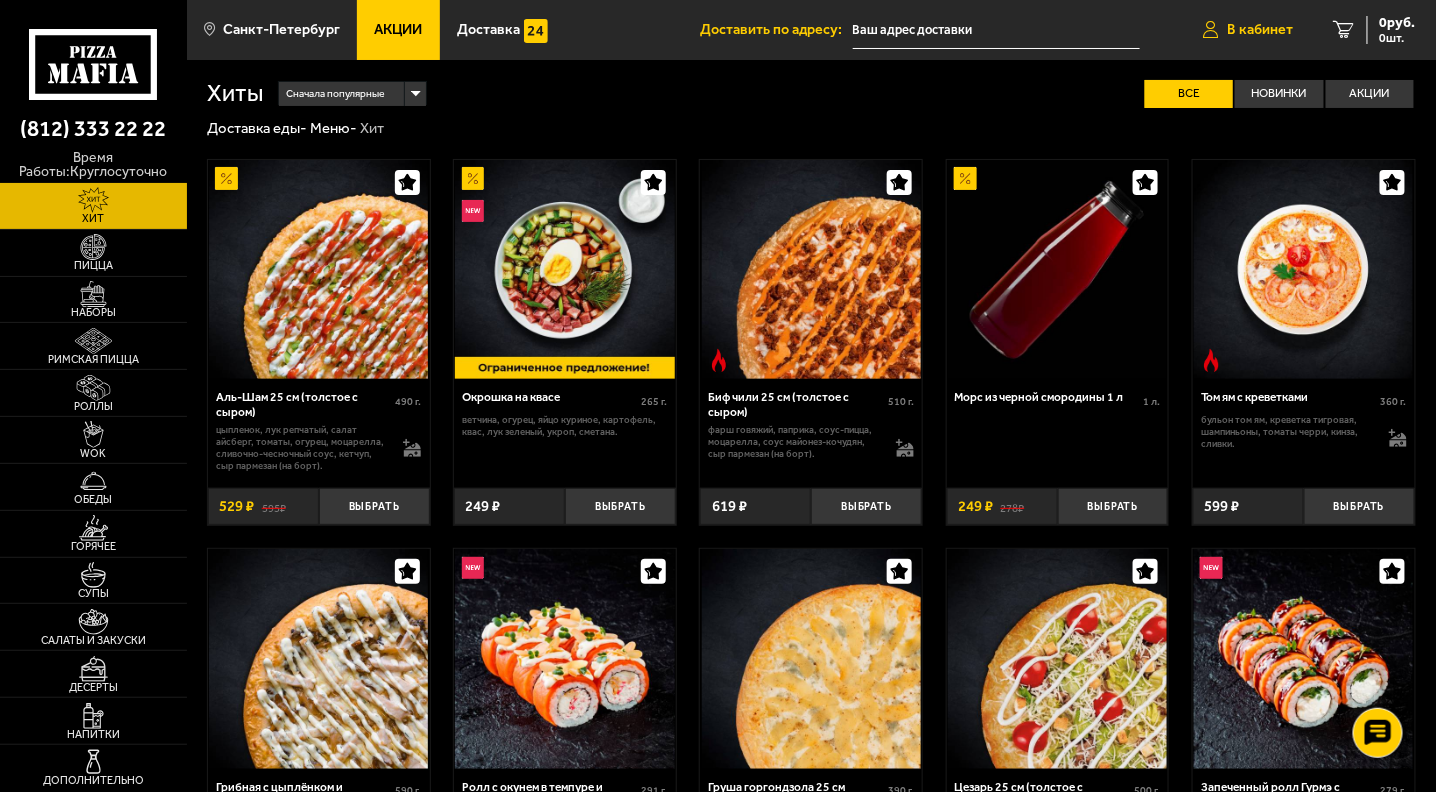 click on "В кабинет" at bounding box center [1261, 30] 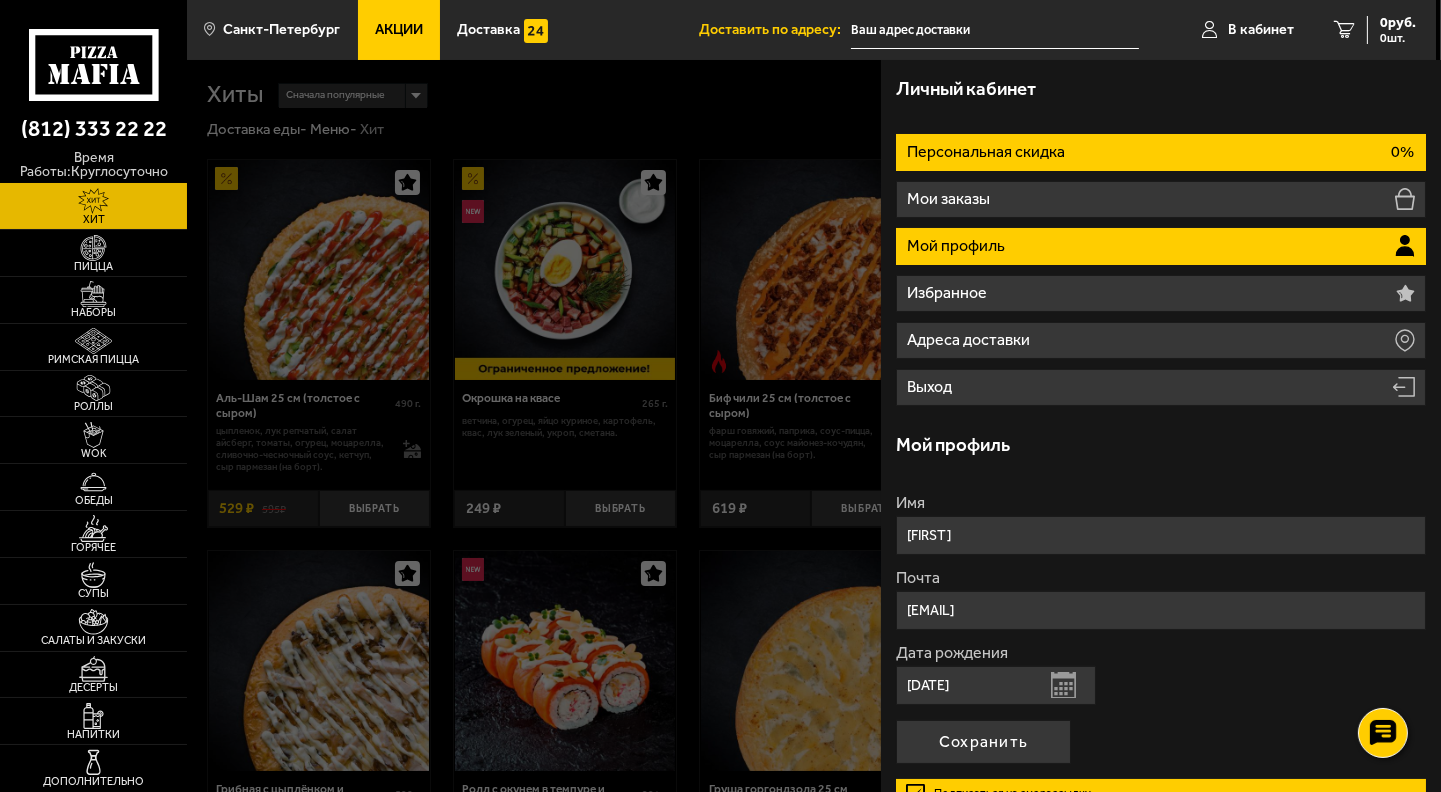 click on "Персональная скидка" at bounding box center [988, 152] 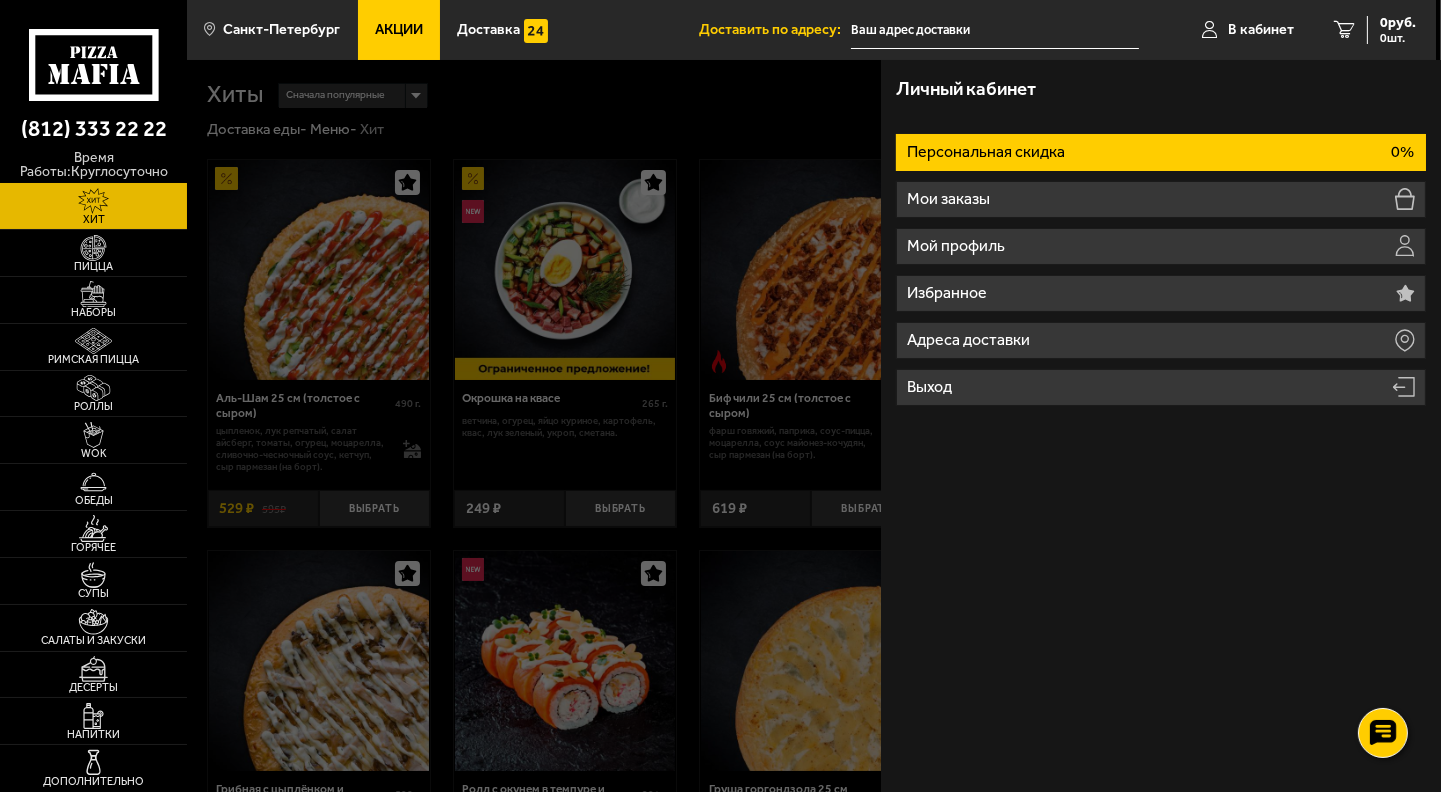 click on "Персональная скидка" at bounding box center (988, 152) 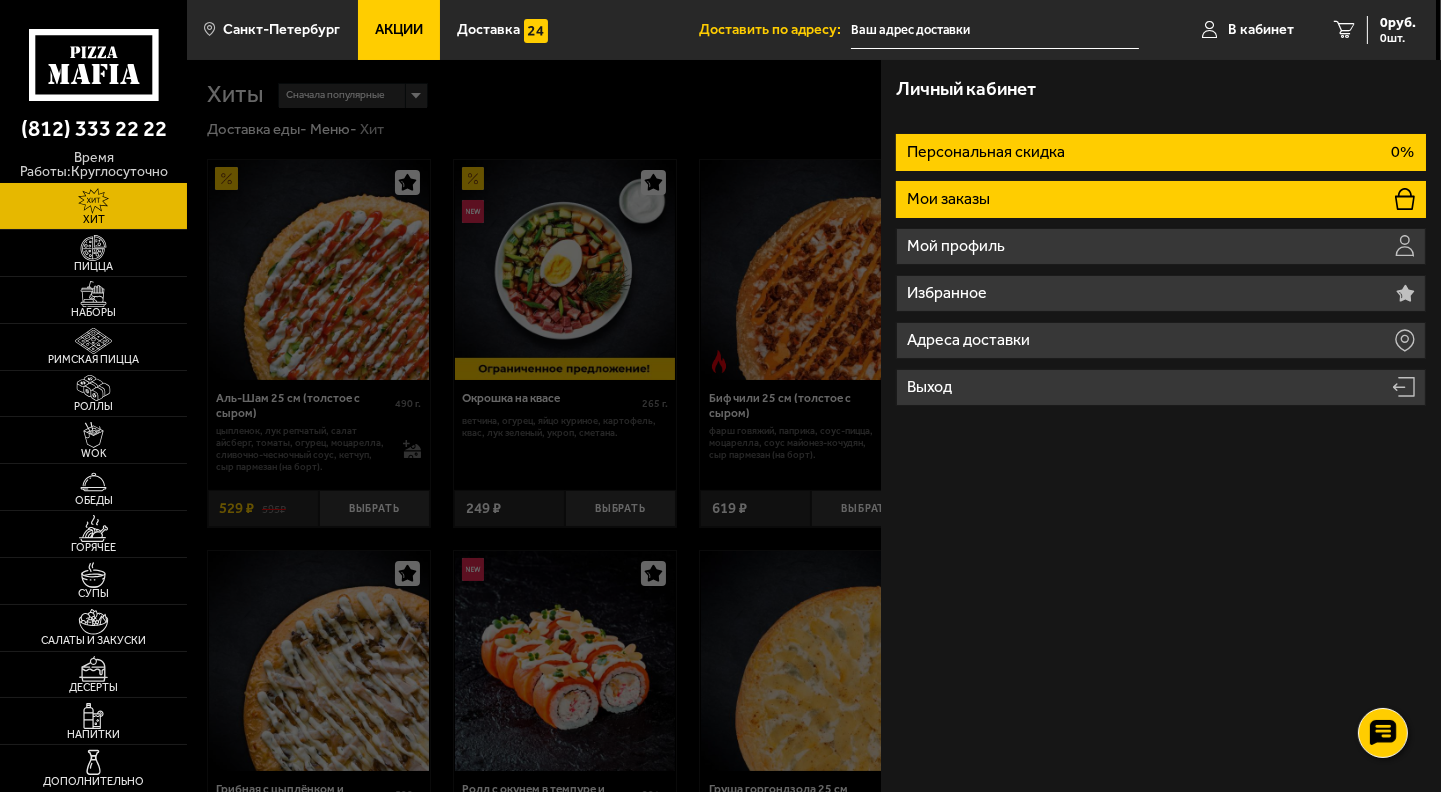click on "Мои заказы" at bounding box center (1161, 199) 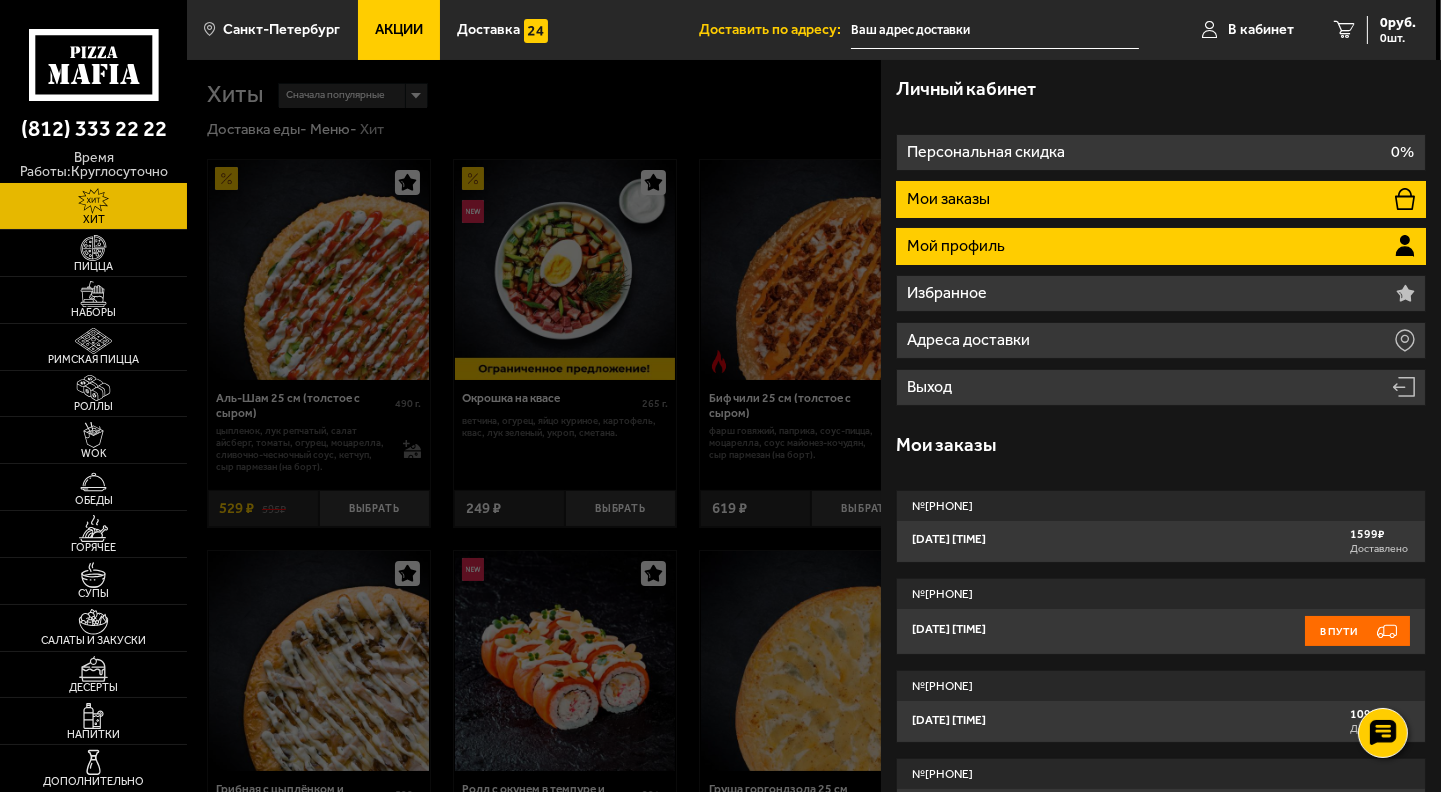 click on "Мой профиль" at bounding box center (1161, 246) 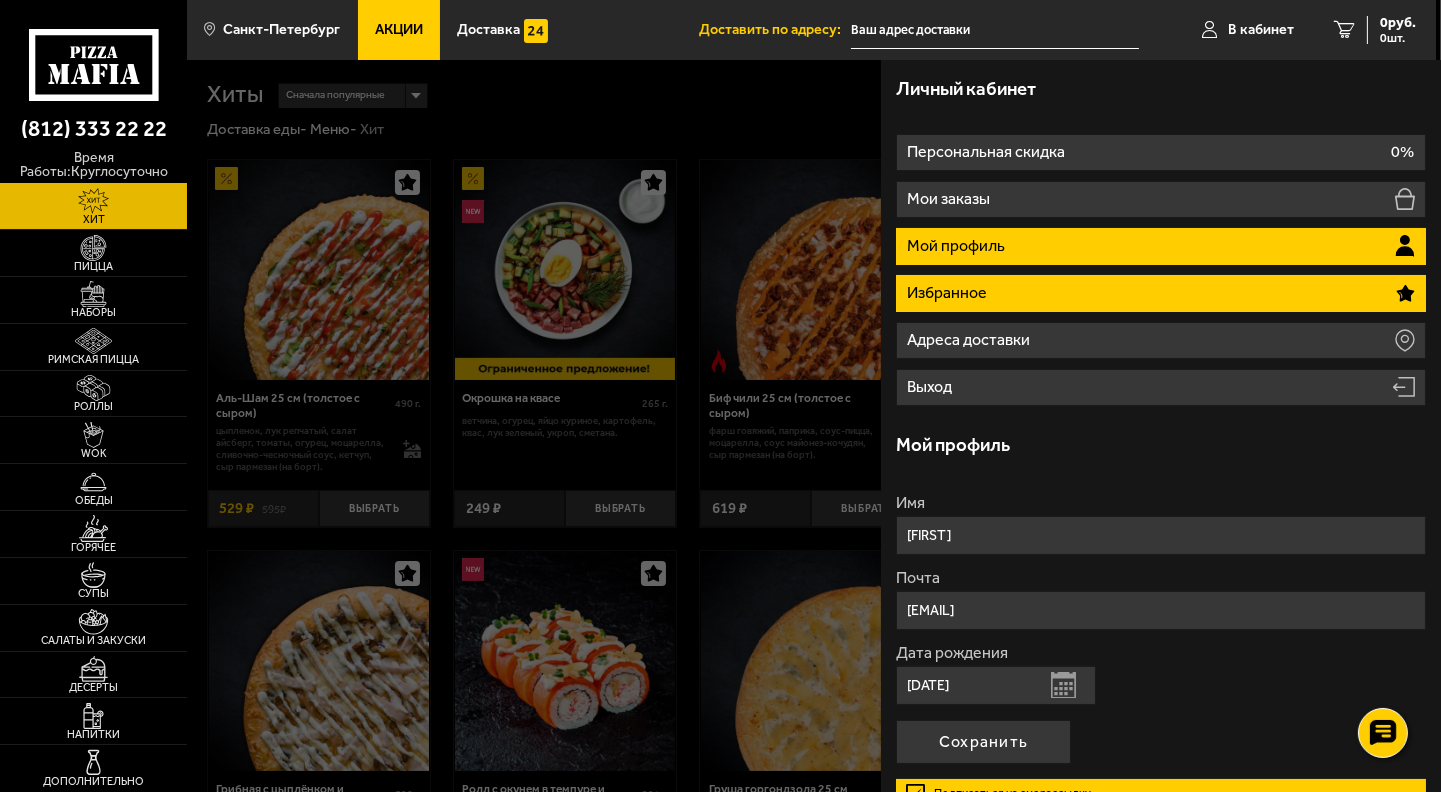 click on "Избранное" at bounding box center (1161, 293) 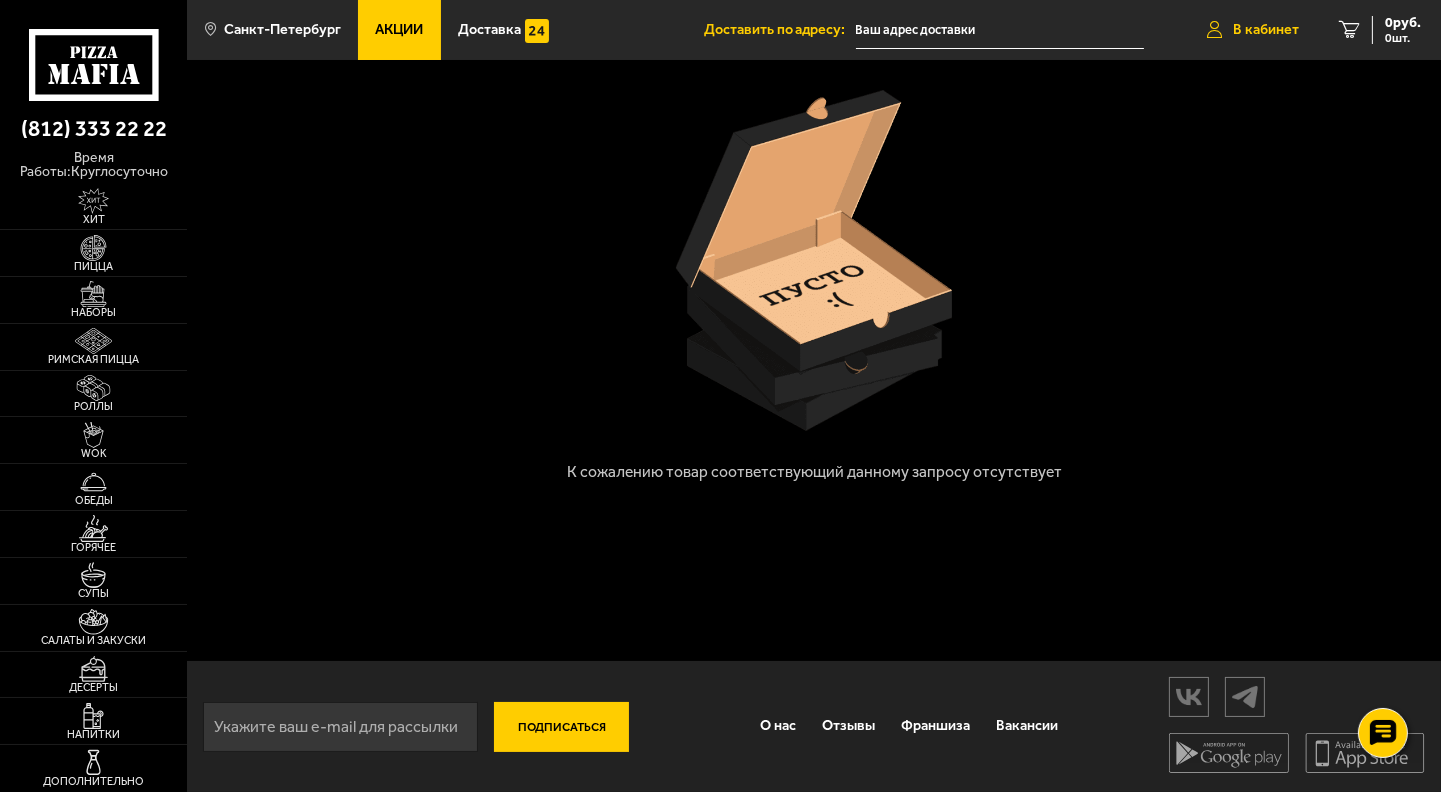 click on "В кабинет" at bounding box center (1266, 30) 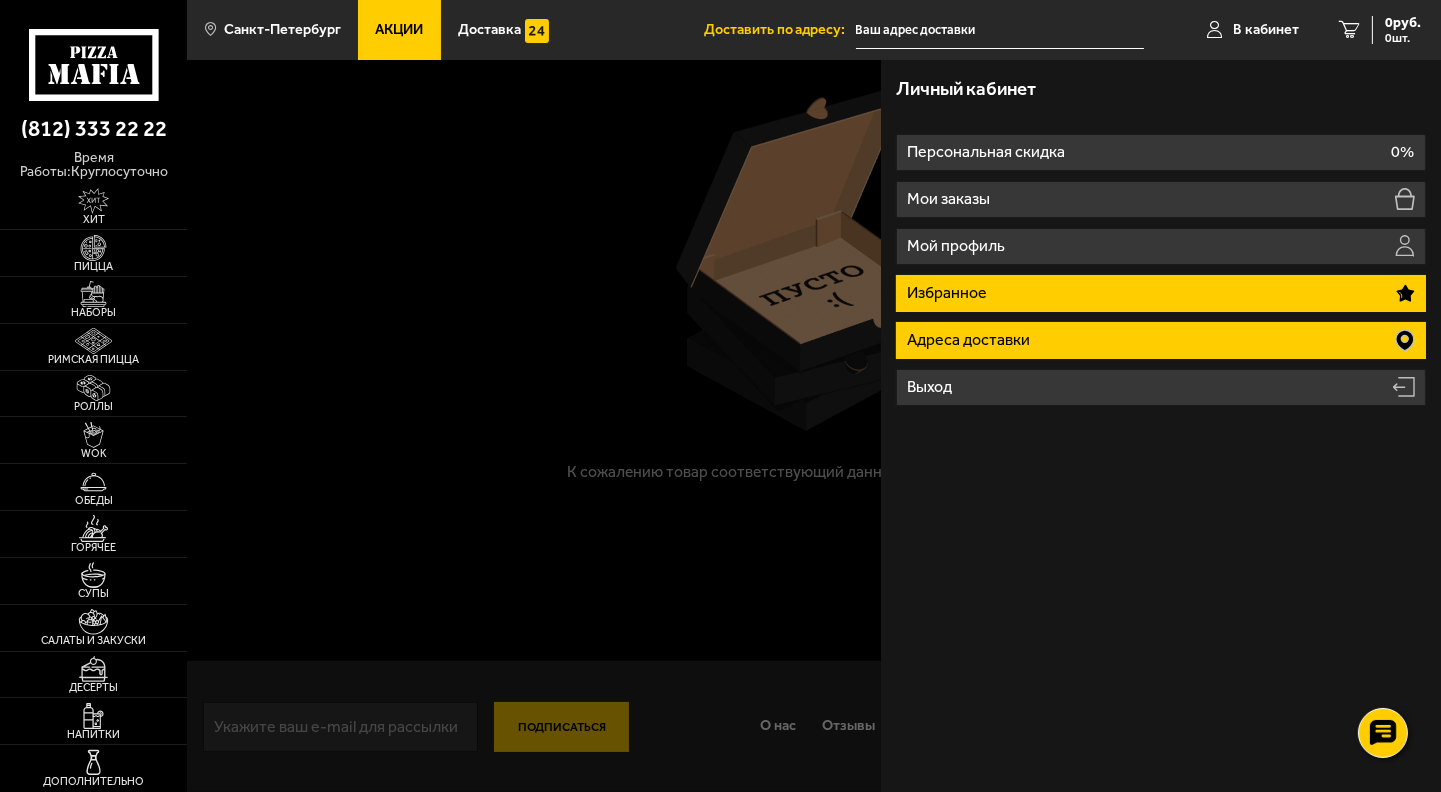 click on "Адреса доставки" at bounding box center [970, 340] 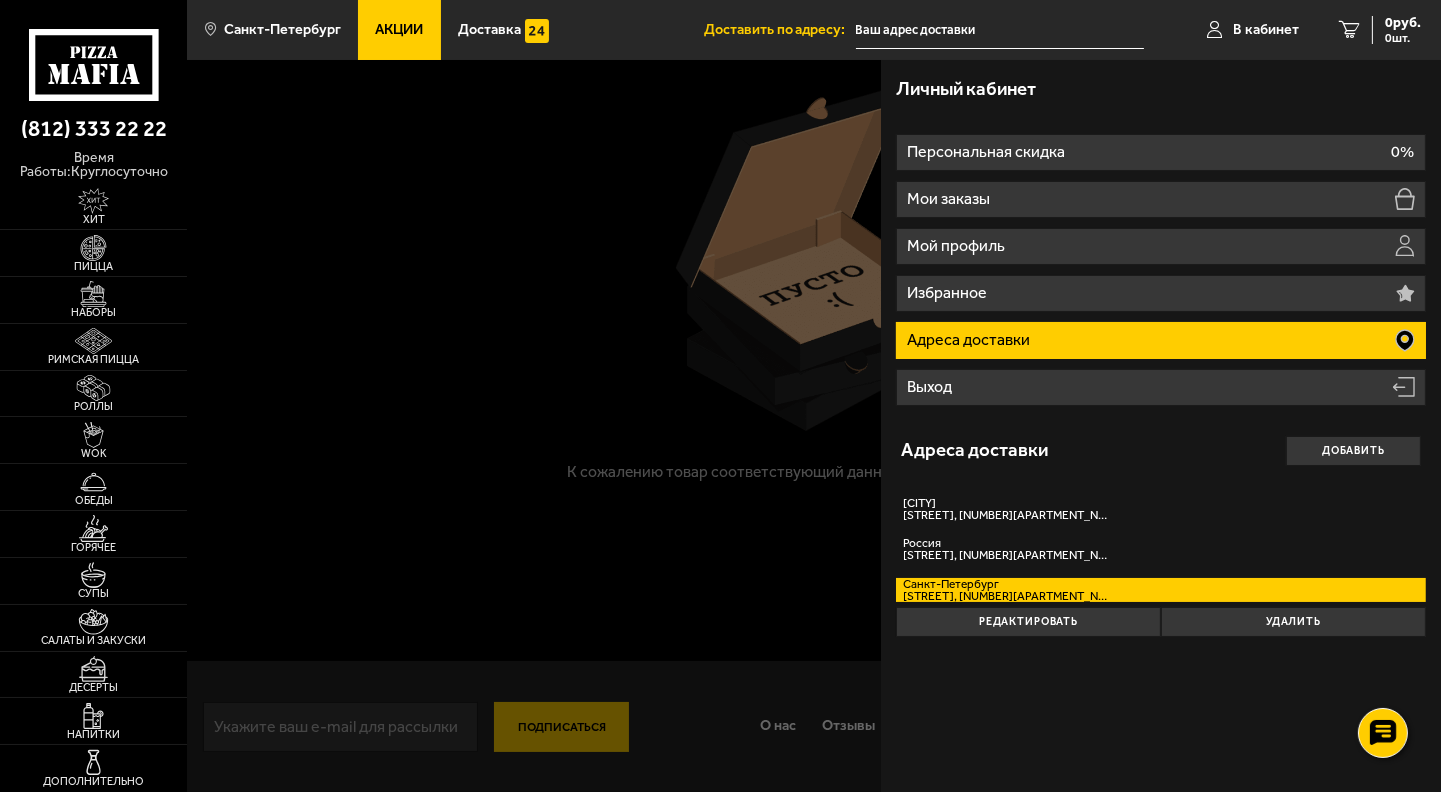 click at bounding box center [907, 456] 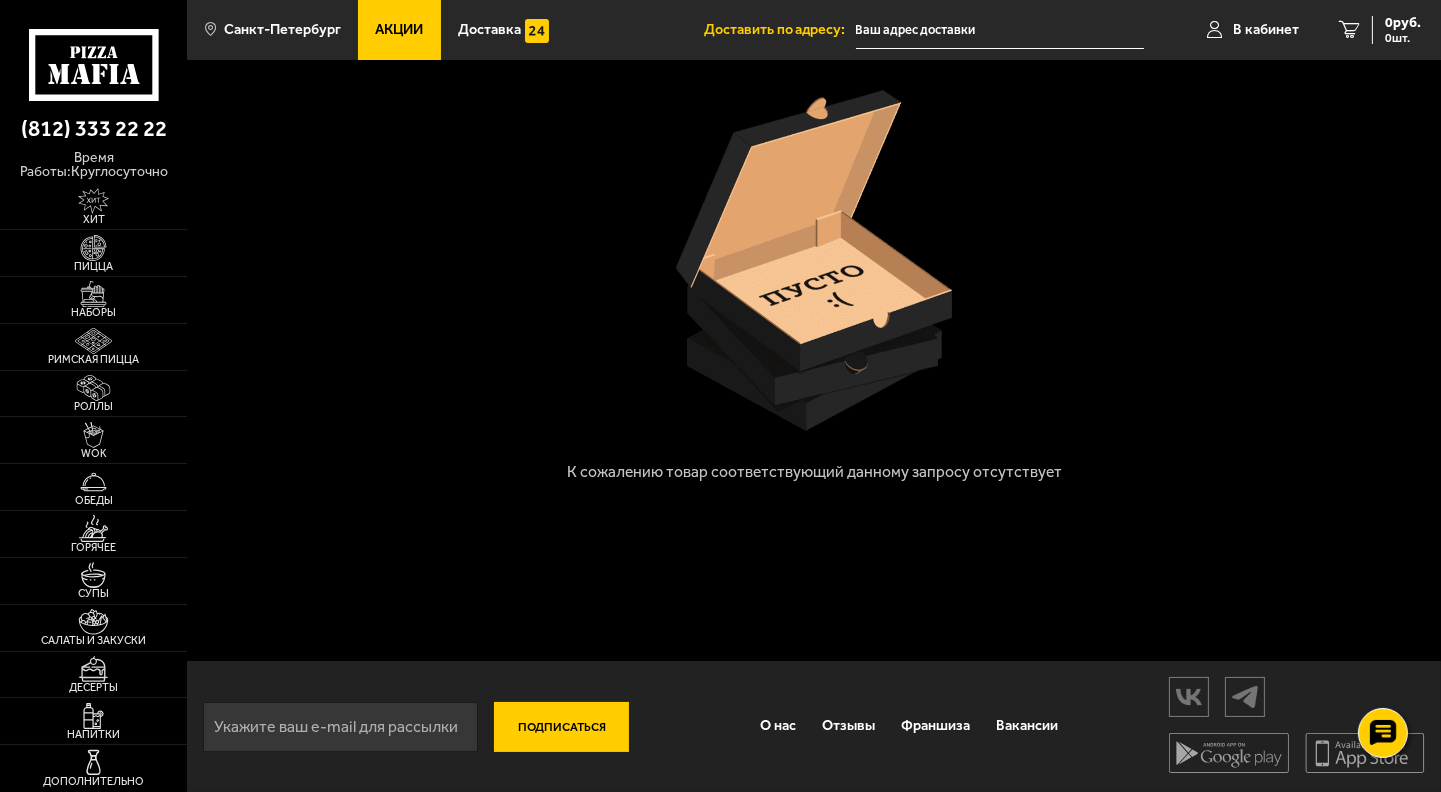 click on "Акции" at bounding box center (399, 30) 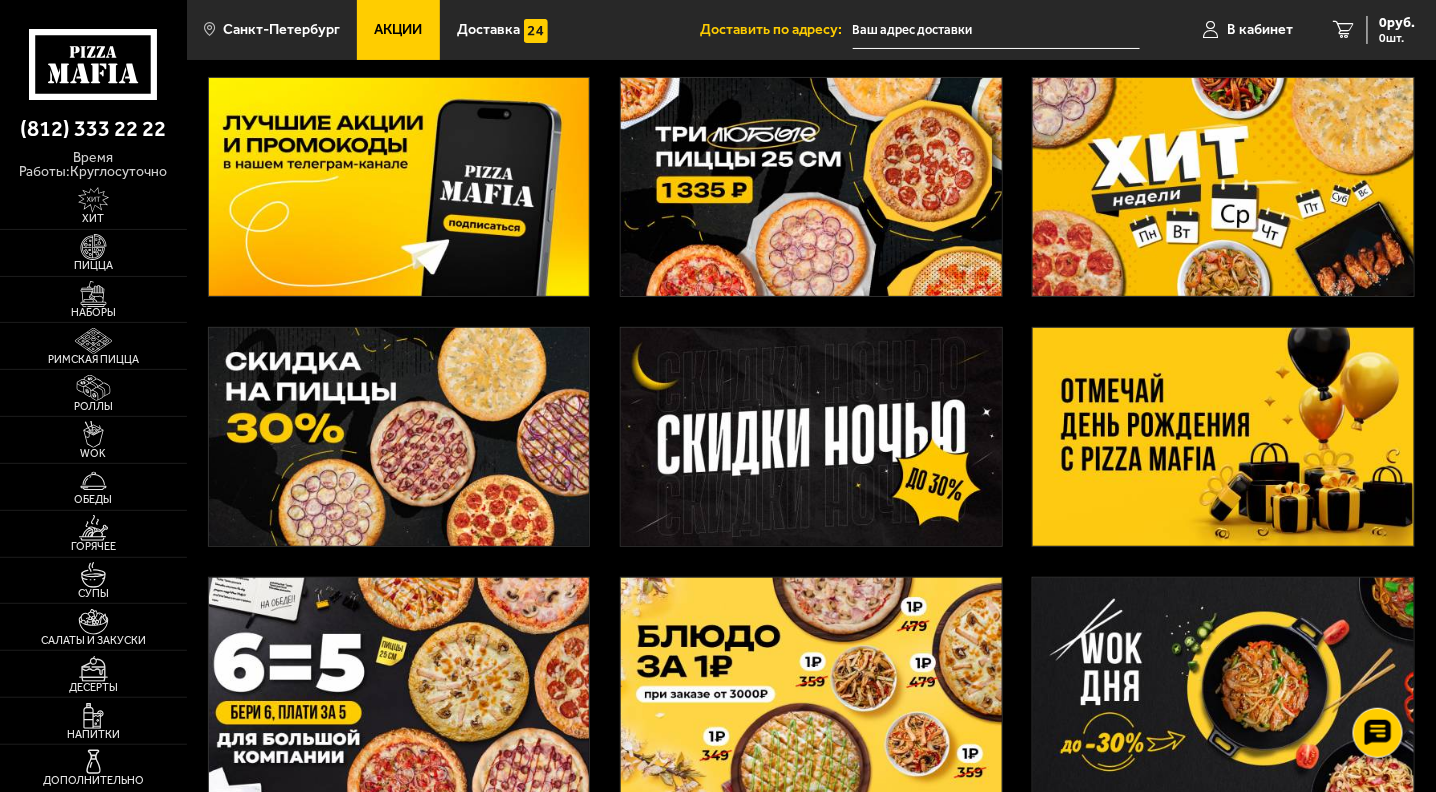 scroll, scrollTop: 0, scrollLeft: 0, axis: both 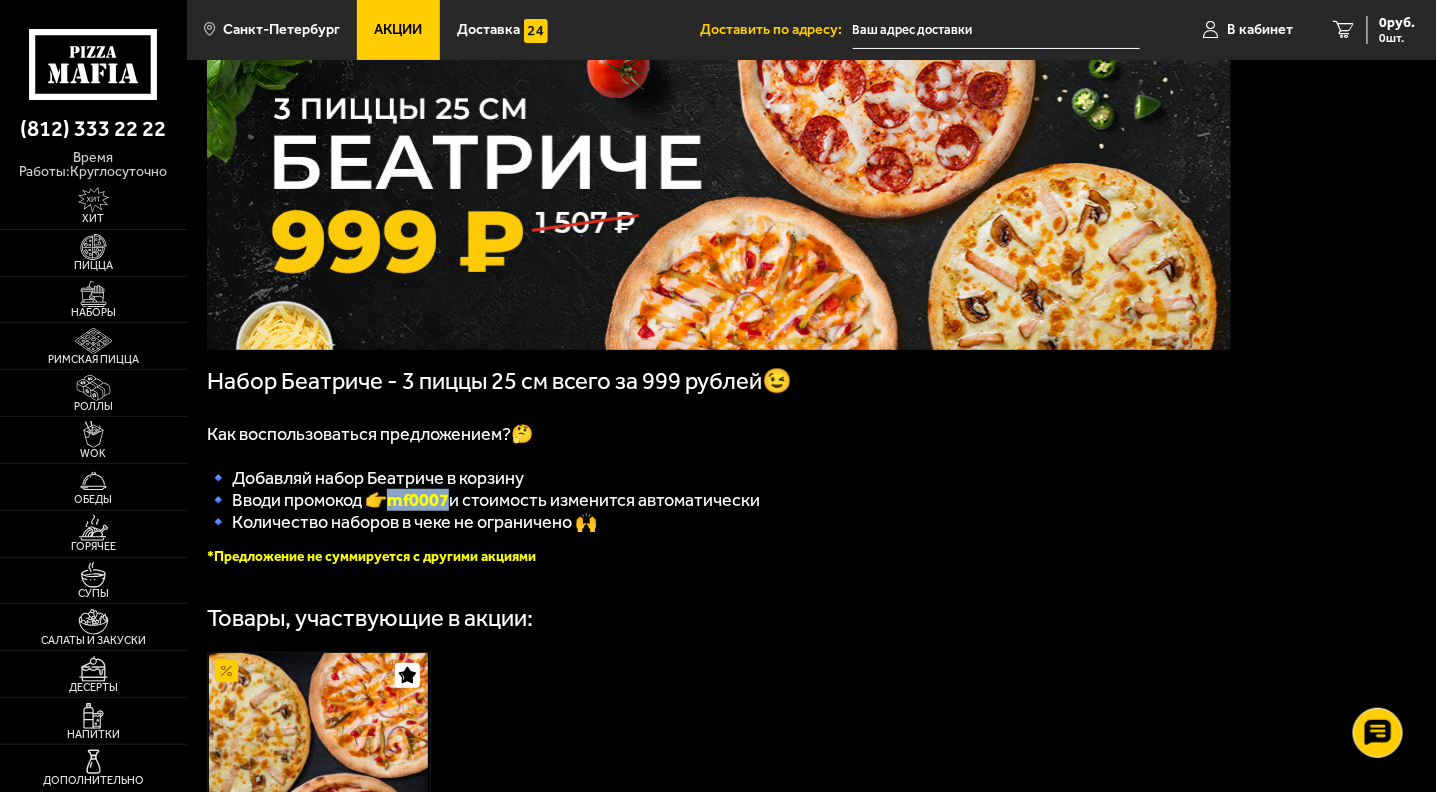 drag, startPoint x: 402, startPoint y: 512, endPoint x: 457, endPoint y: 514, distance: 55.03635 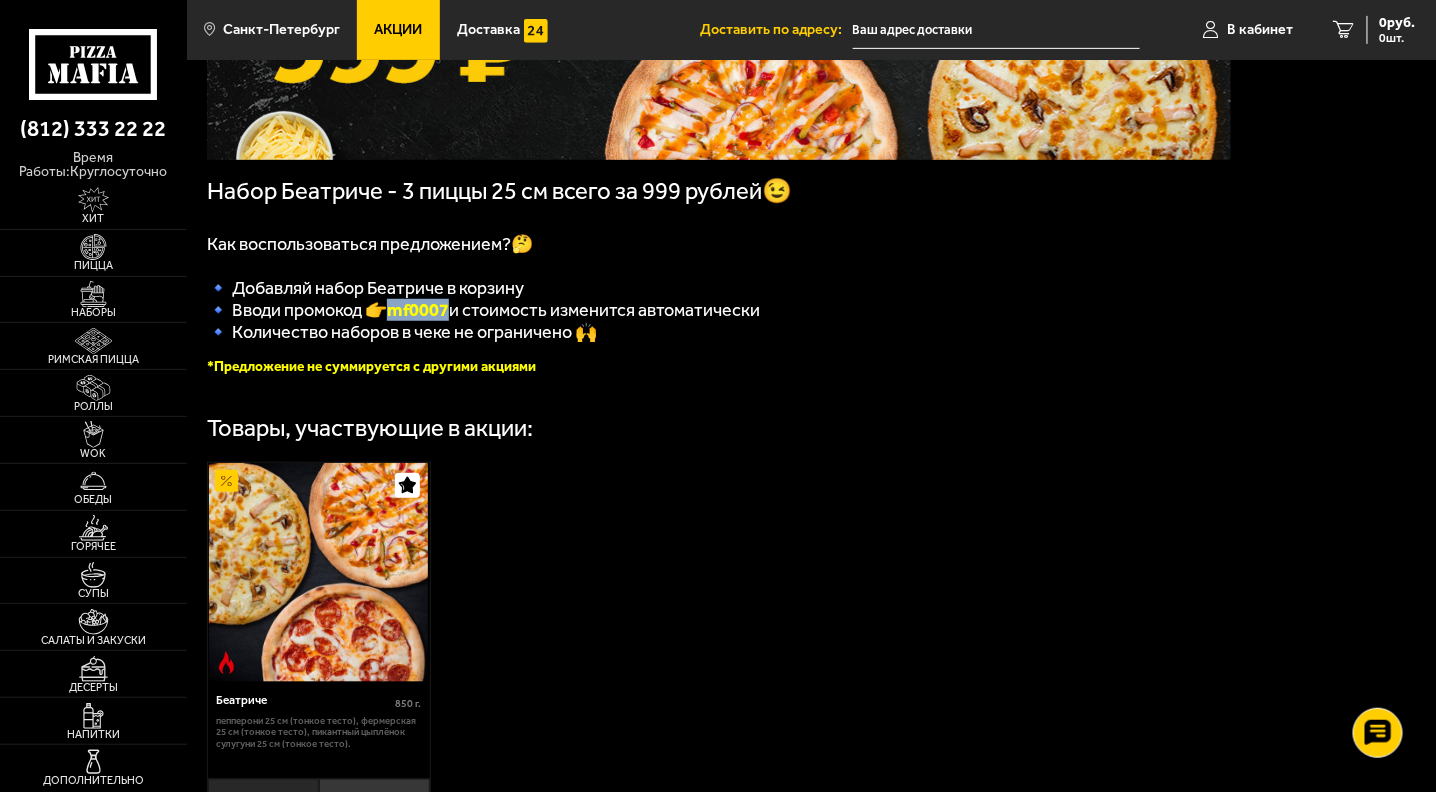 scroll, scrollTop: 400, scrollLeft: 0, axis: vertical 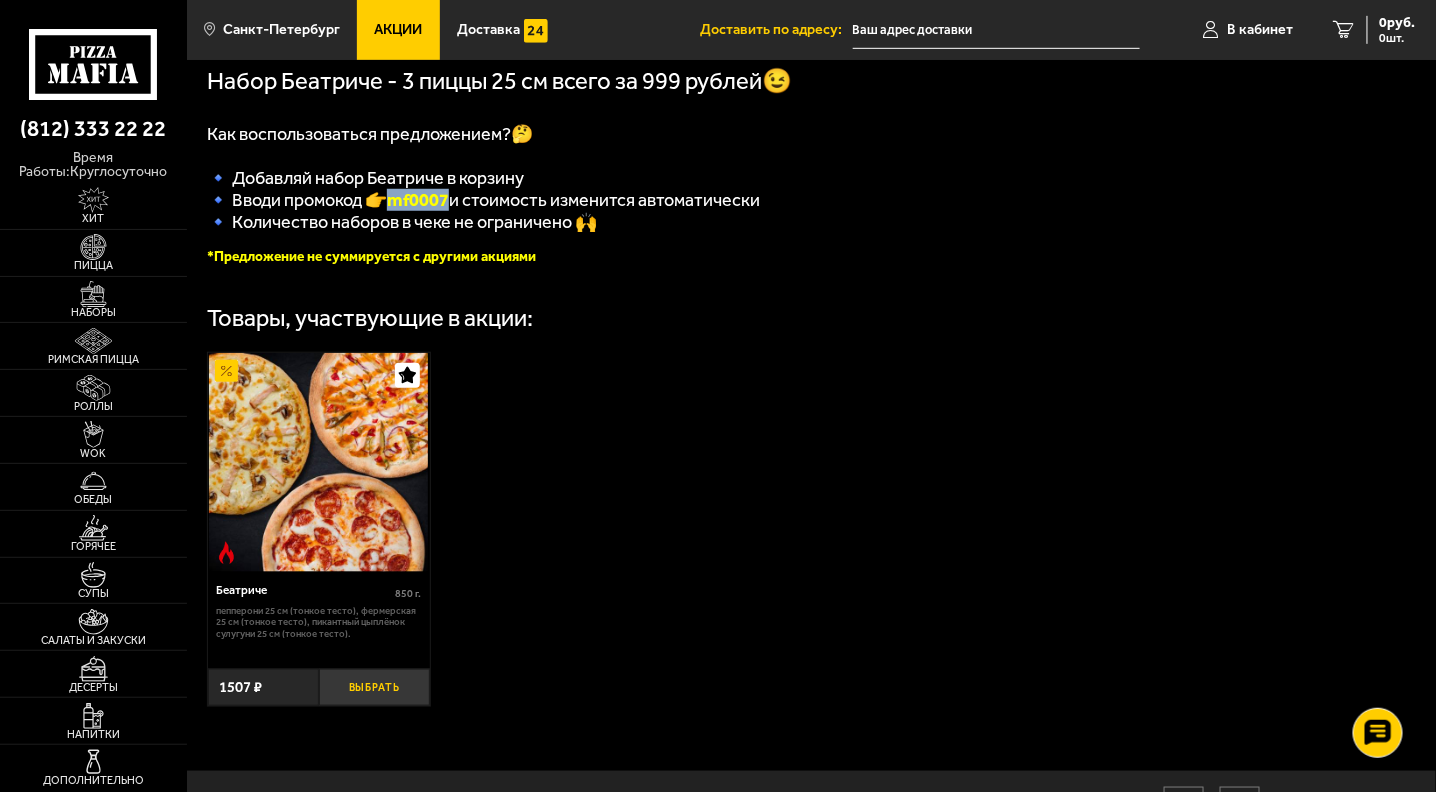 click on "Выбрать" at bounding box center [374, 687] 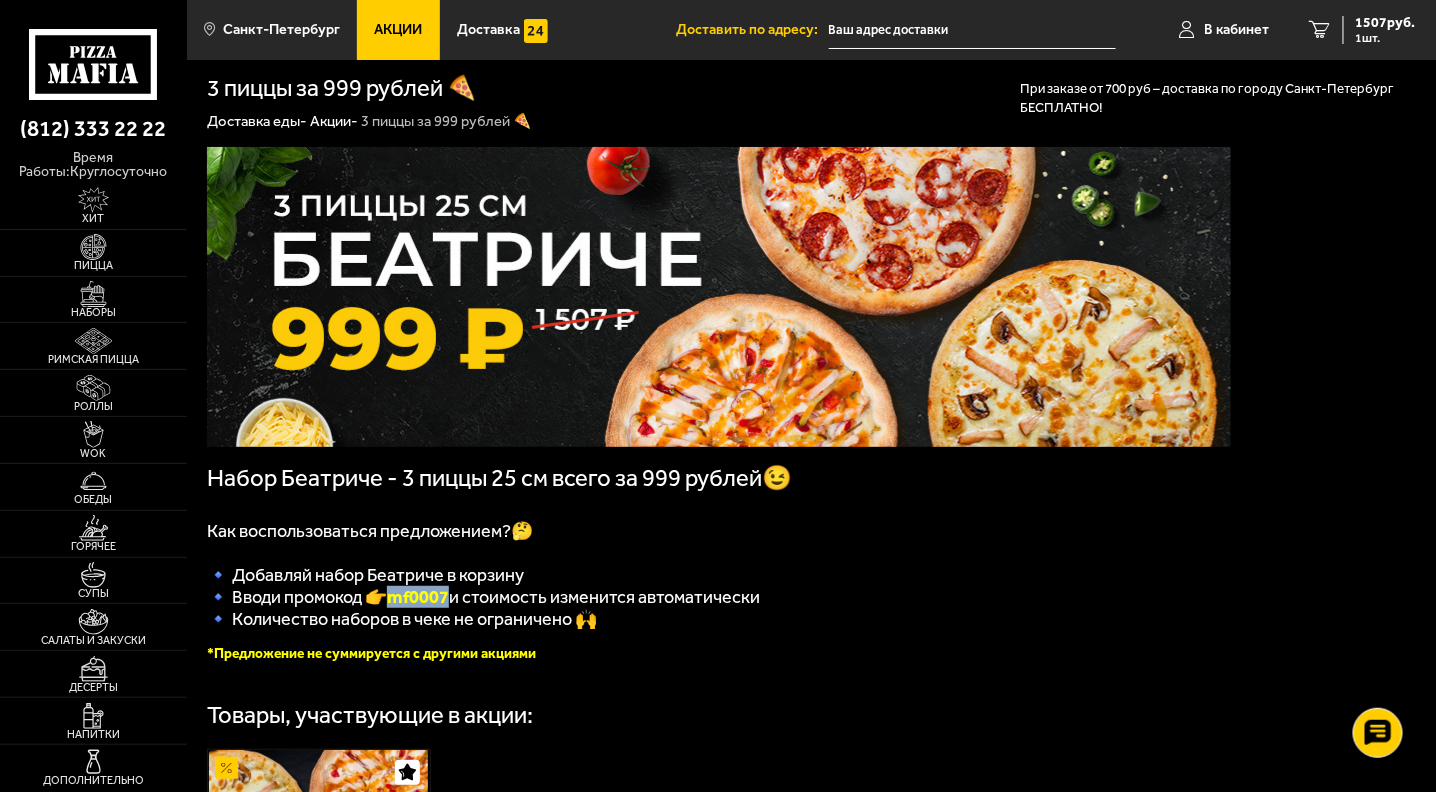 scroll, scrollTop: 0, scrollLeft: 0, axis: both 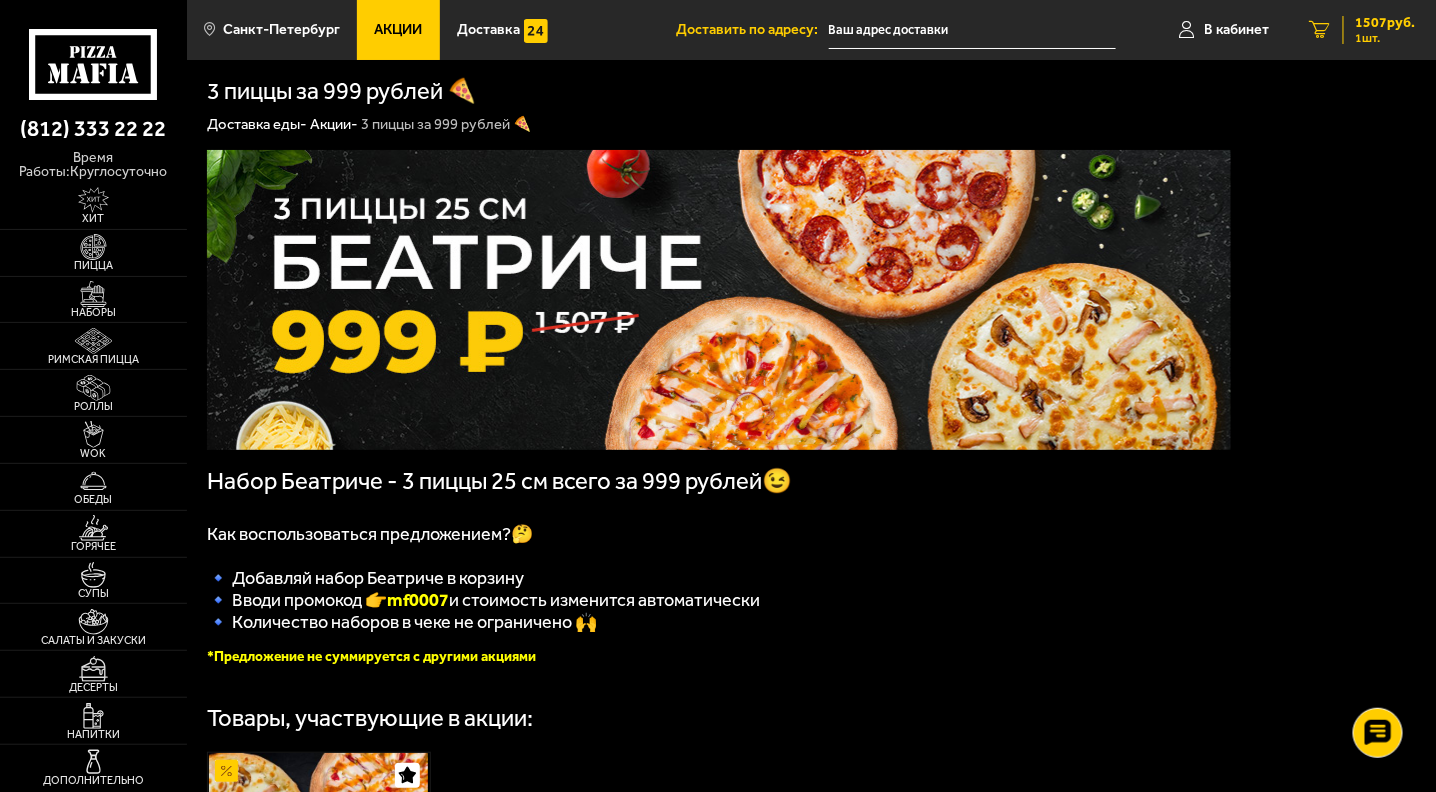 click on "1507  руб." at bounding box center (1386, 23) 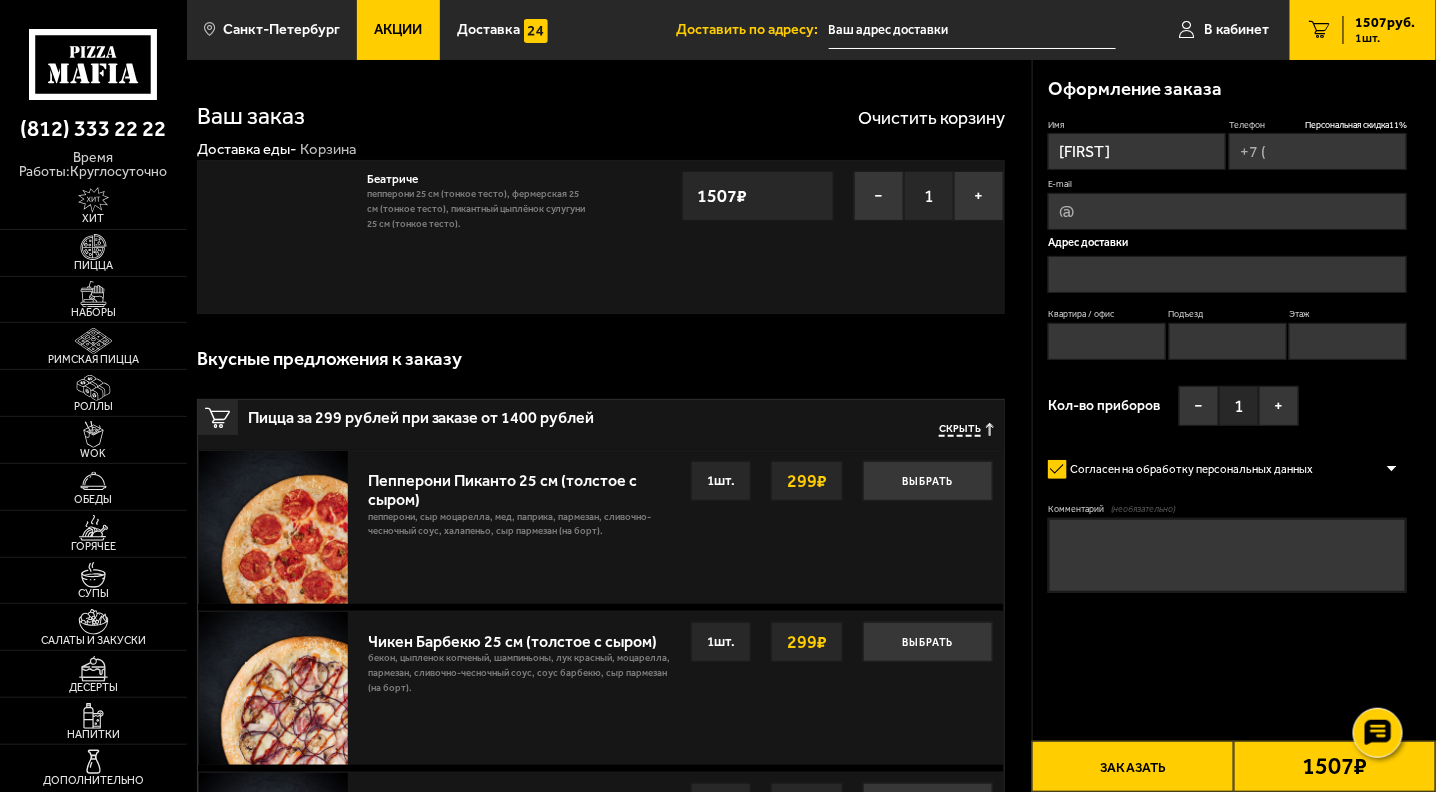 type on "+7 (952) 352-16-98" 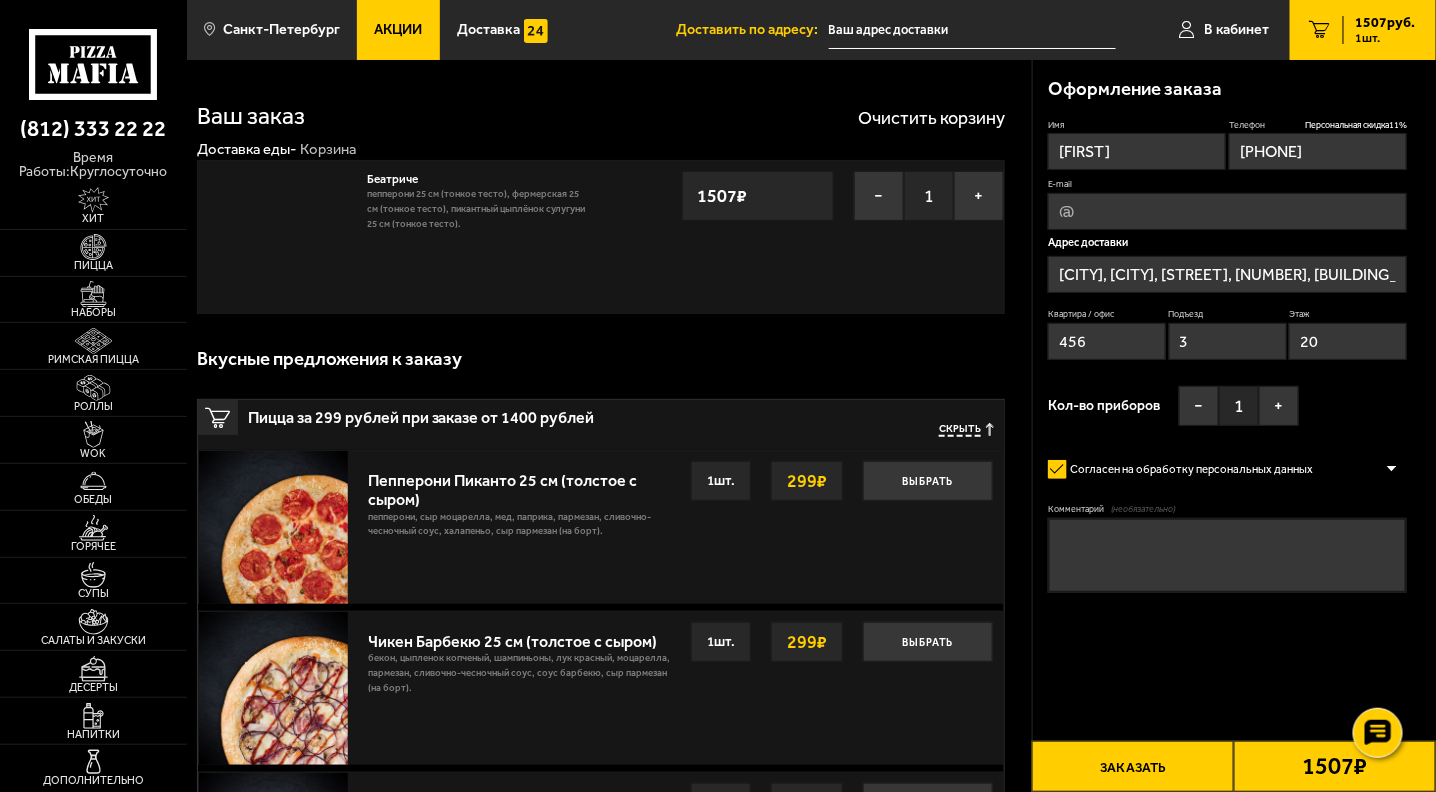type on "Санкт-Петербург, посёлок Парголово, улица Николая Рубцова, 12к1, подъезд 3" 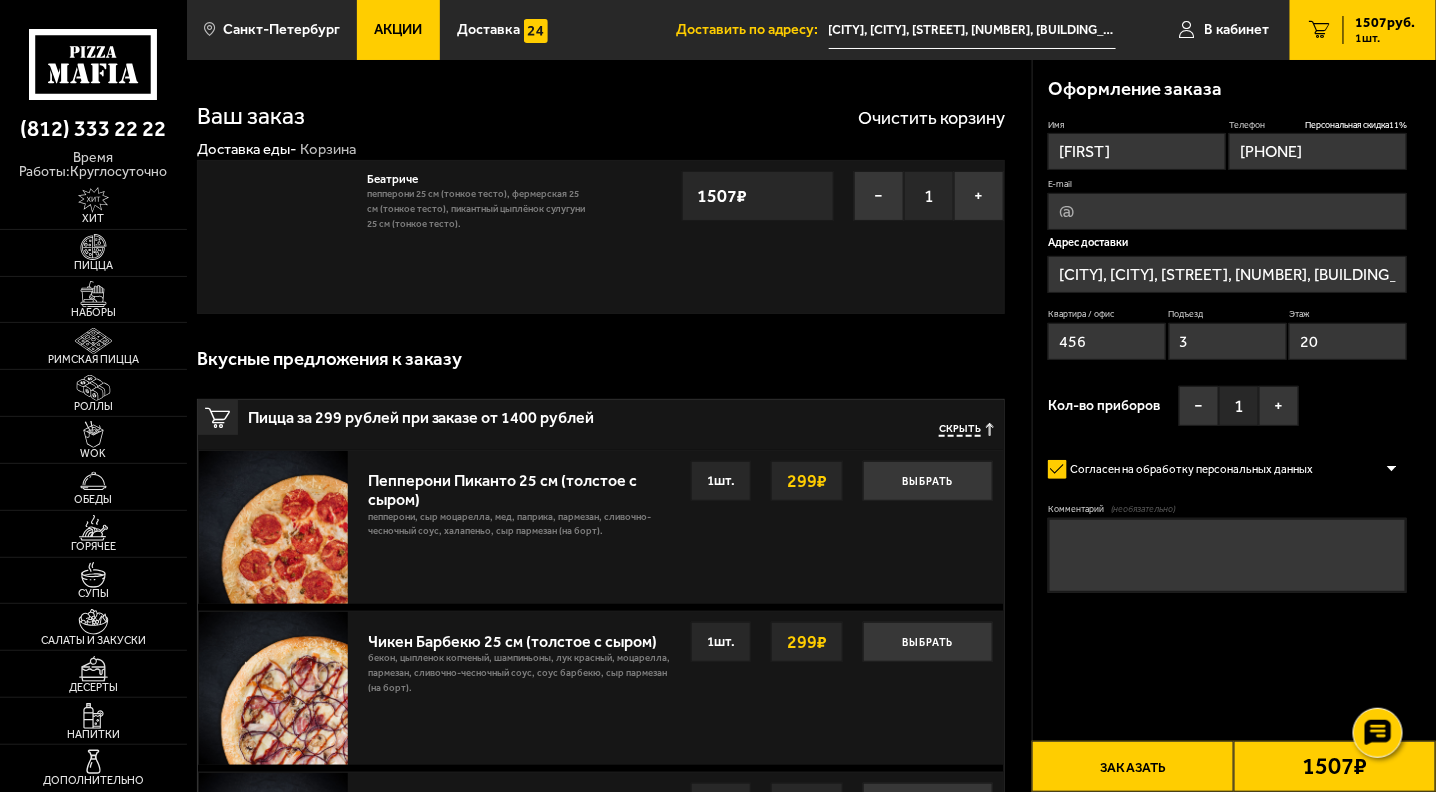 type on "посёлок Парголово, улица Николая Рубцова, 12к1" 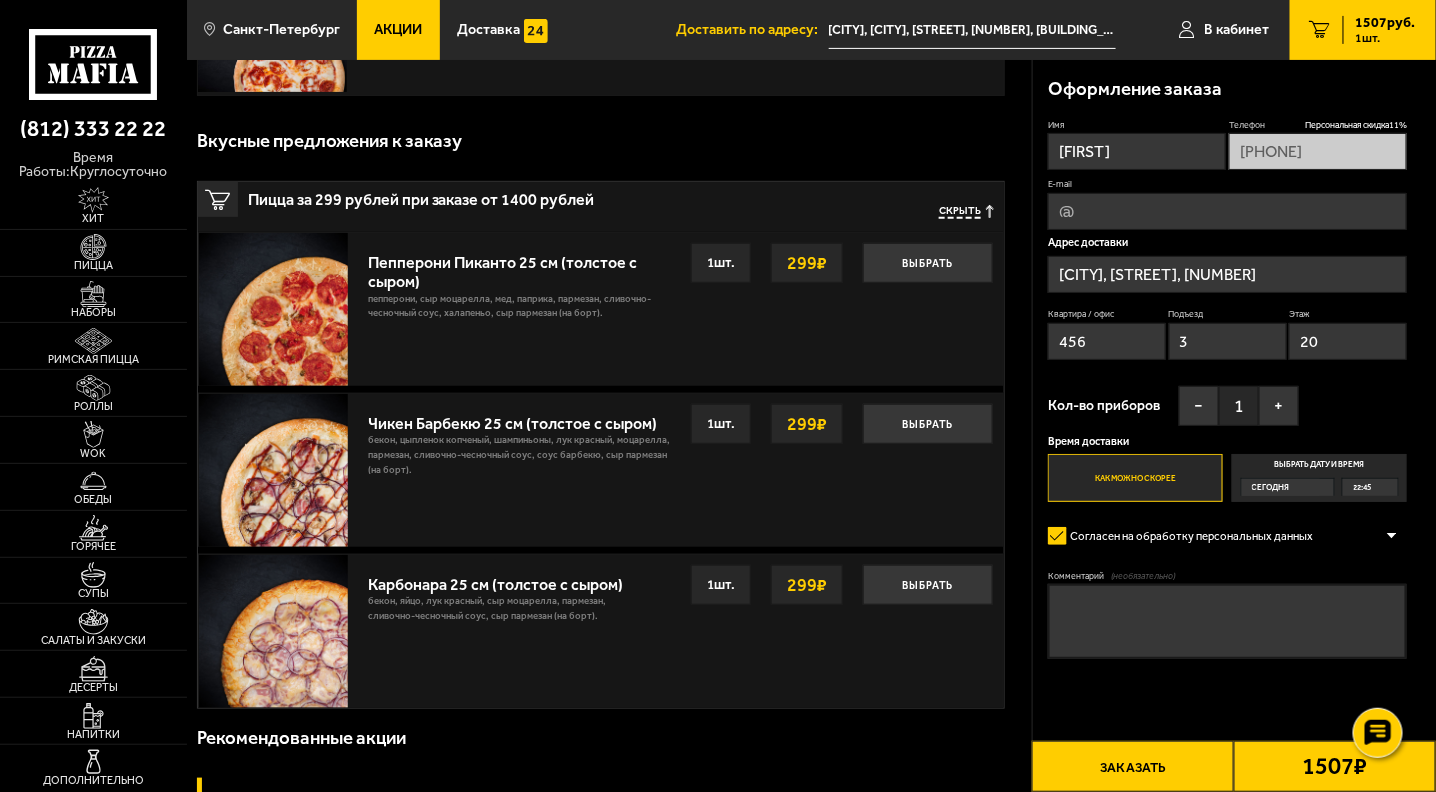 scroll, scrollTop: 0, scrollLeft: 0, axis: both 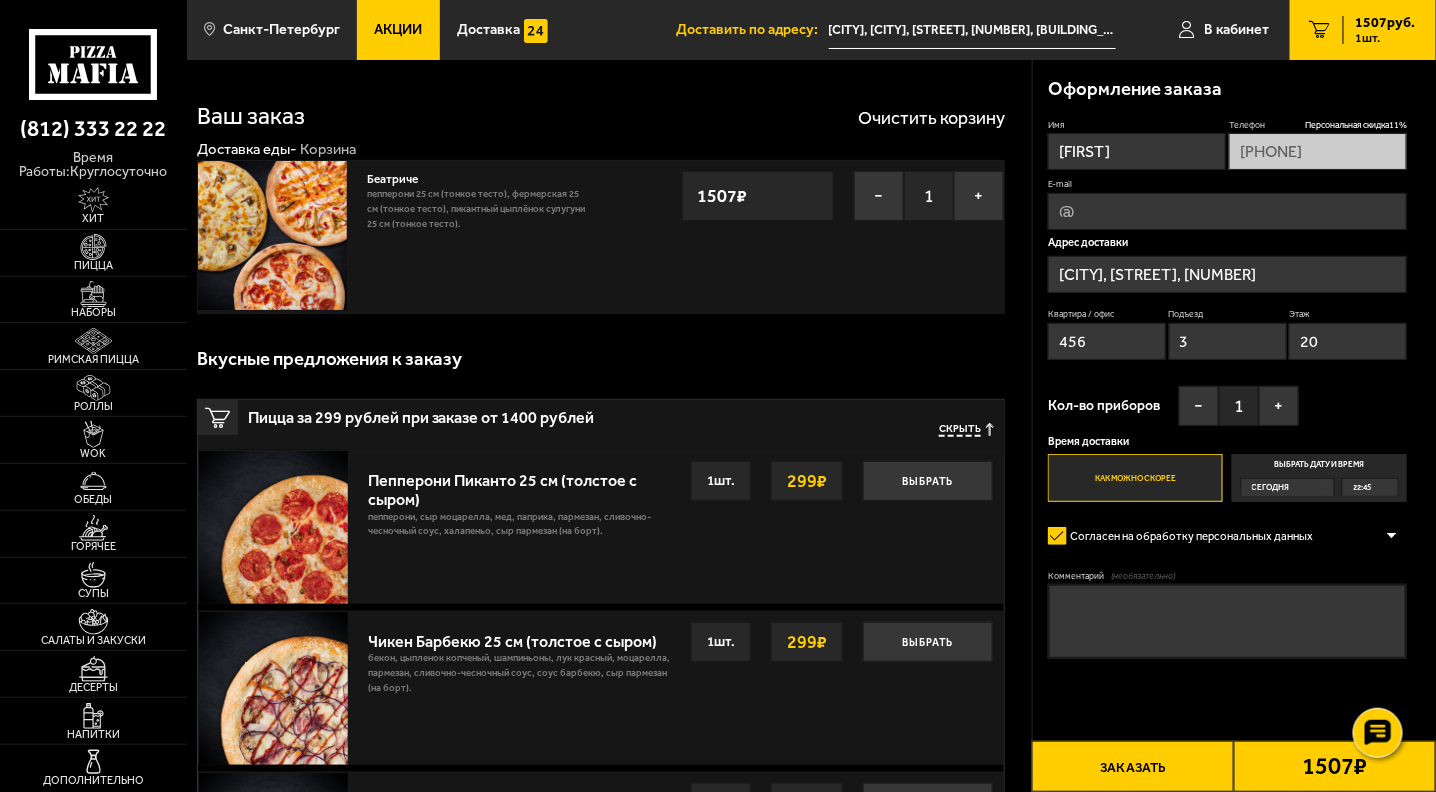 click on "Скрыть" at bounding box center (960, 430) 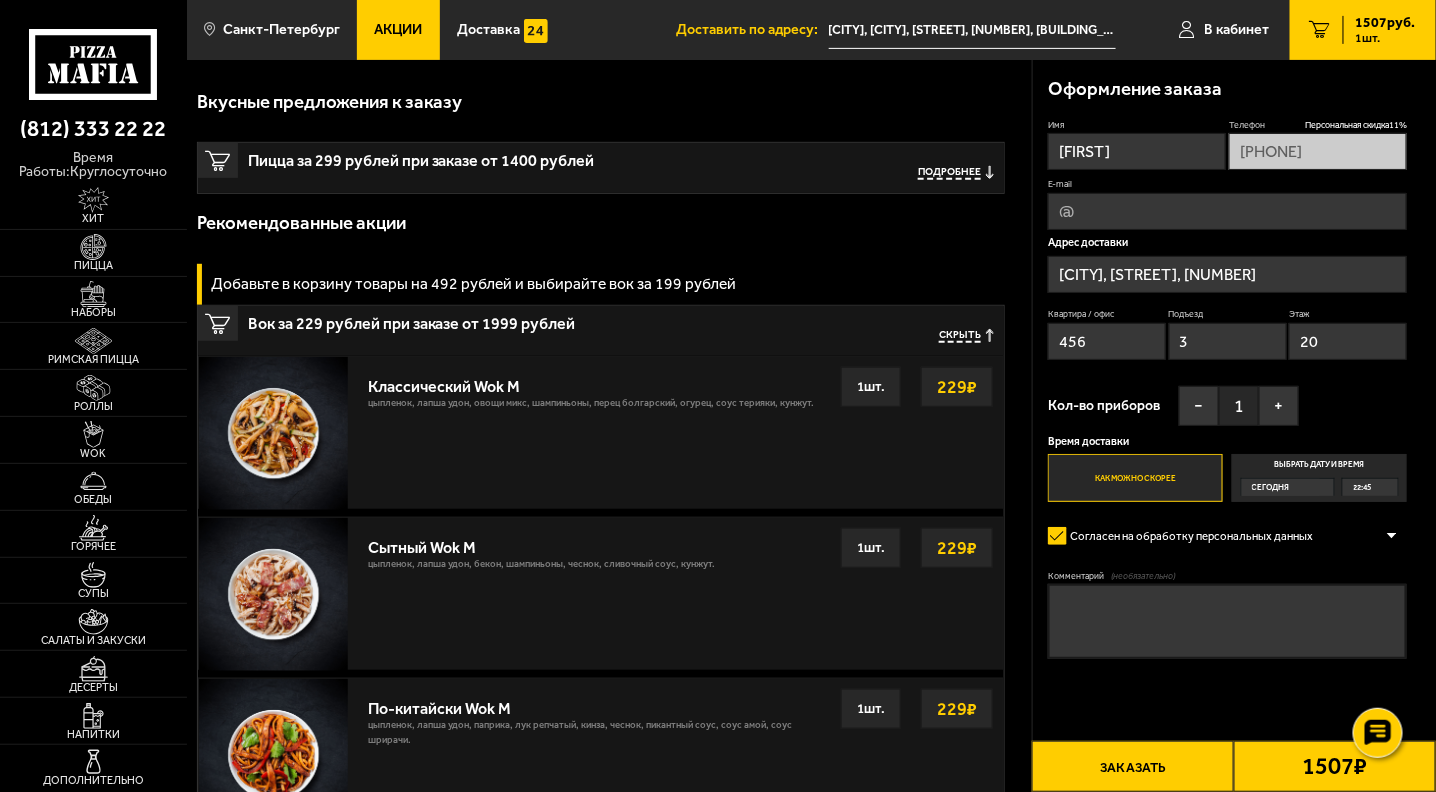 scroll, scrollTop: 200, scrollLeft: 0, axis: vertical 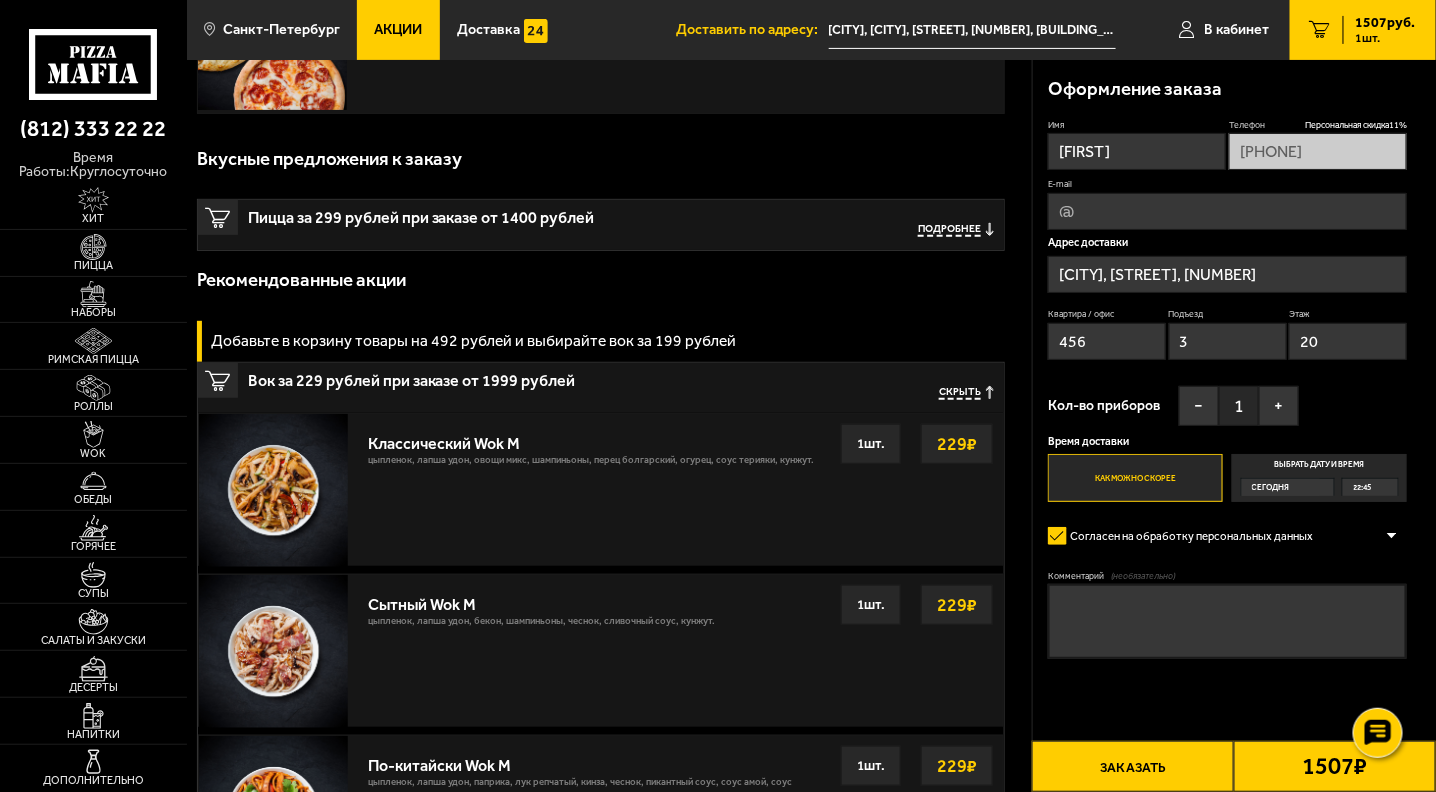 click on "Скрыть" at bounding box center (960, 393) 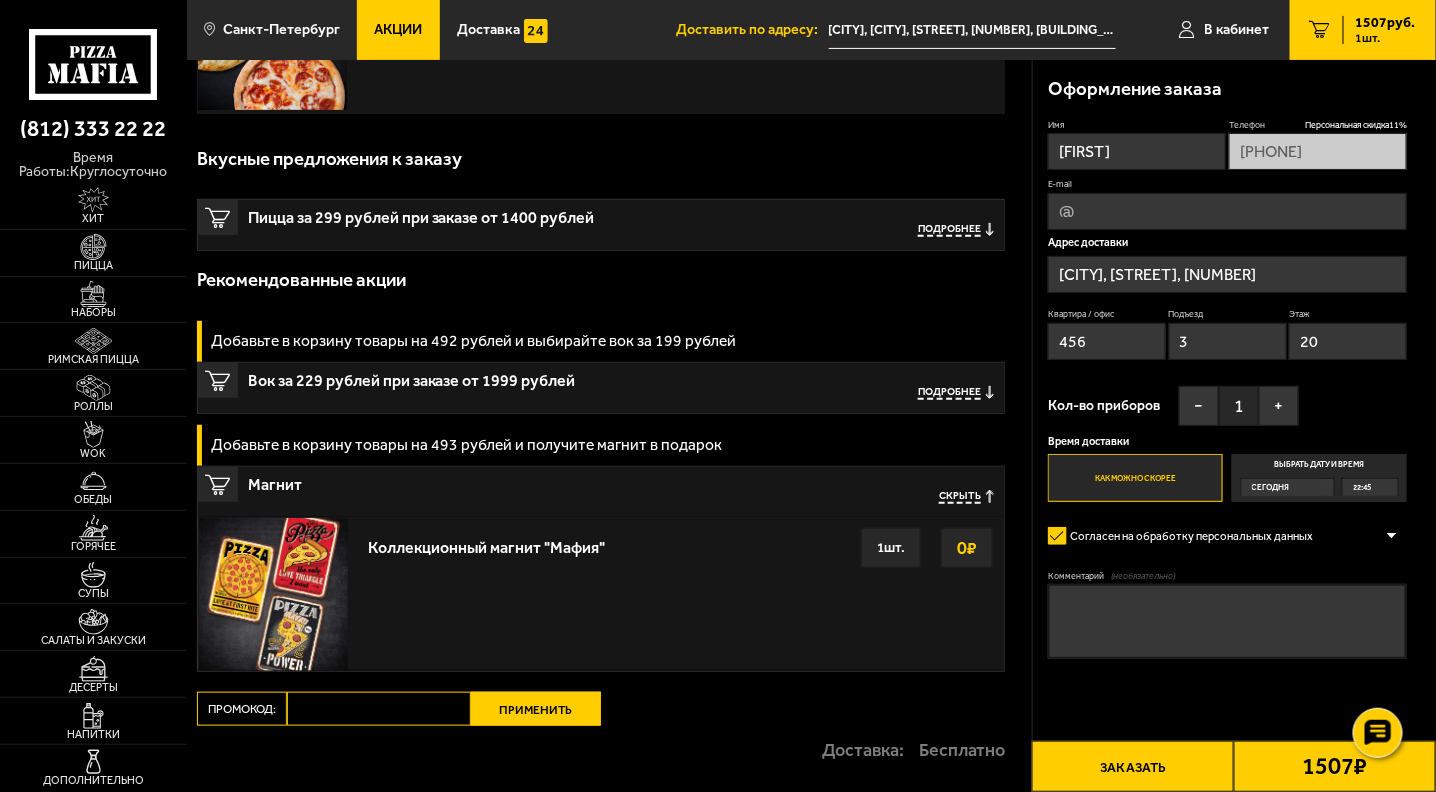 click on "Промокод:" at bounding box center [379, 709] 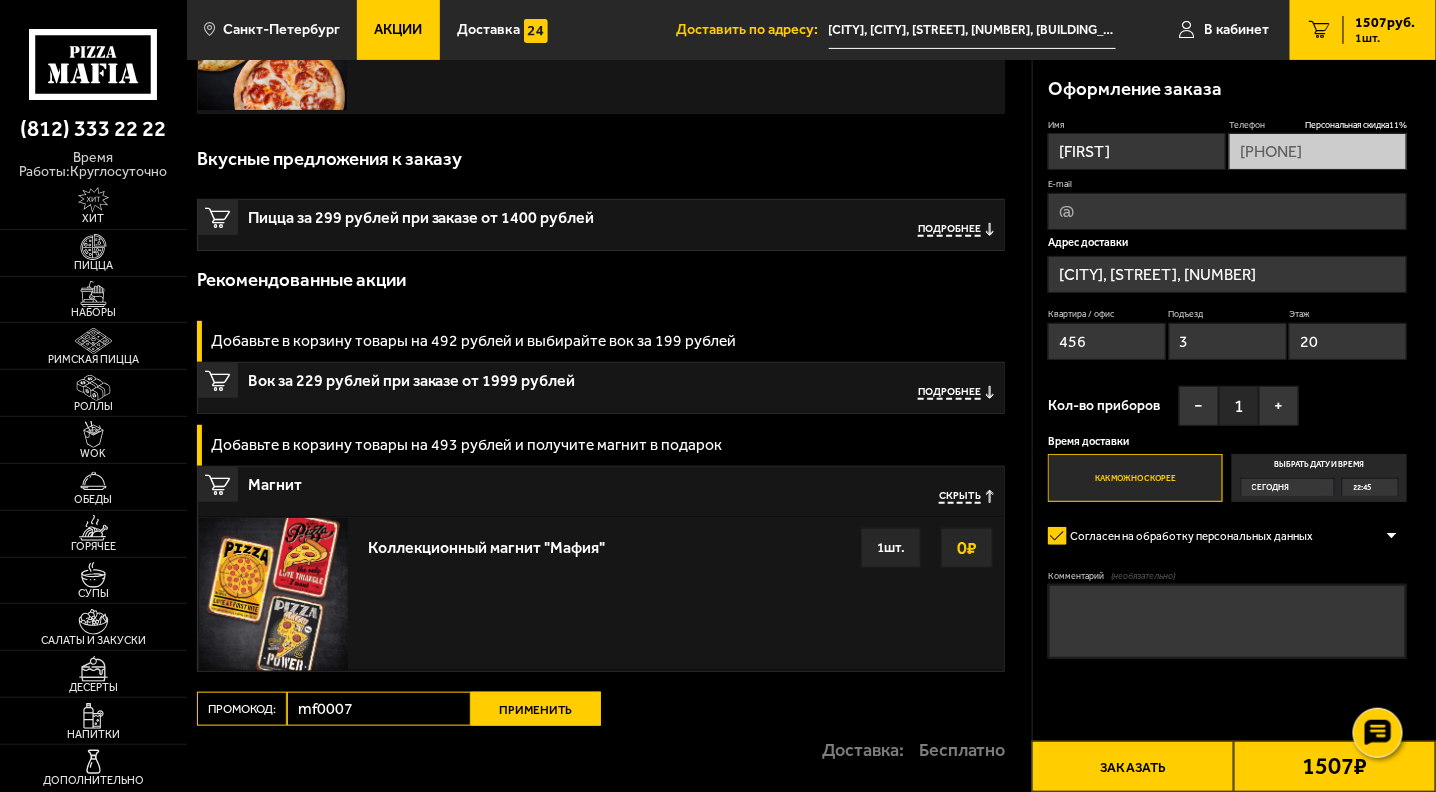type on "mf0007" 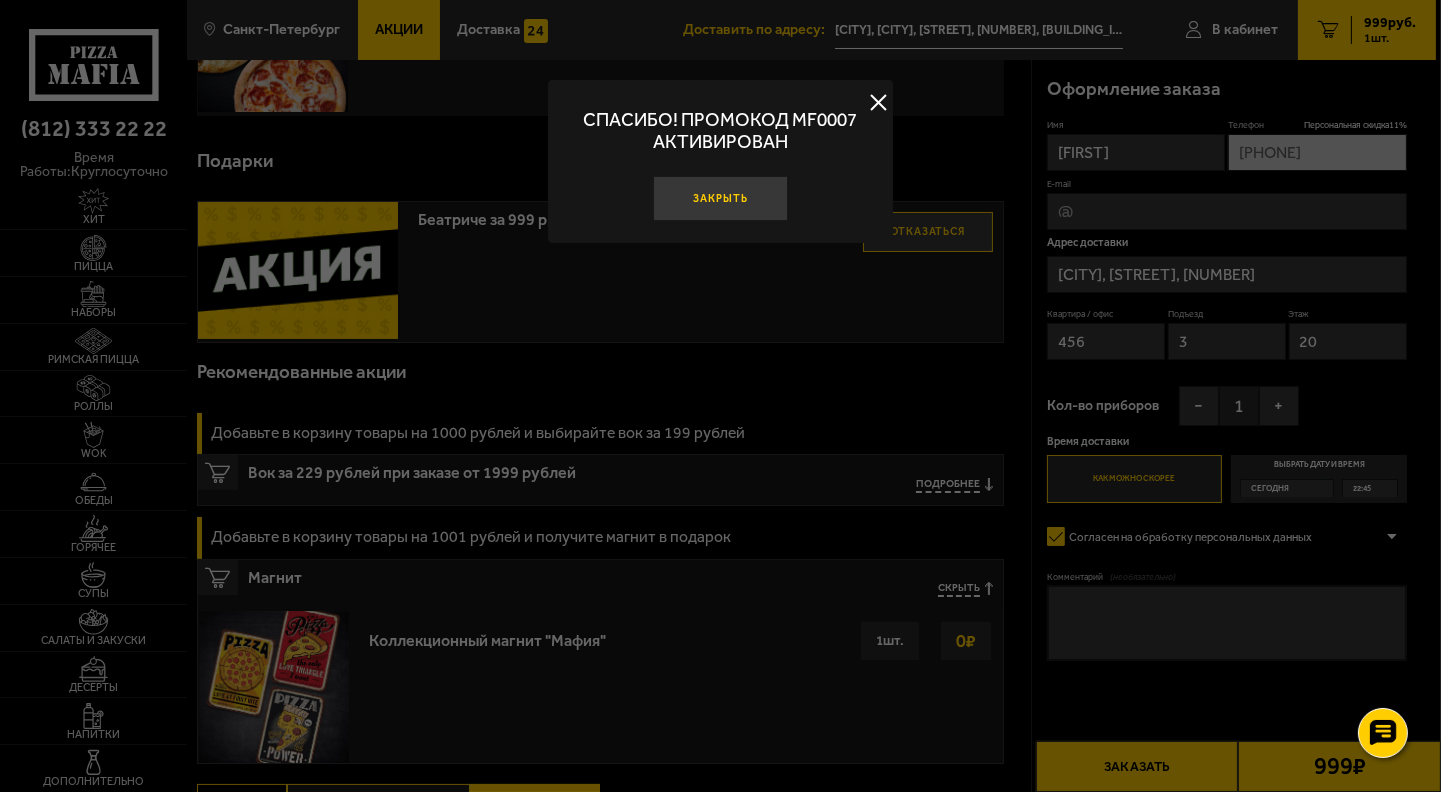 click on "Закрыть" at bounding box center (720, 198) 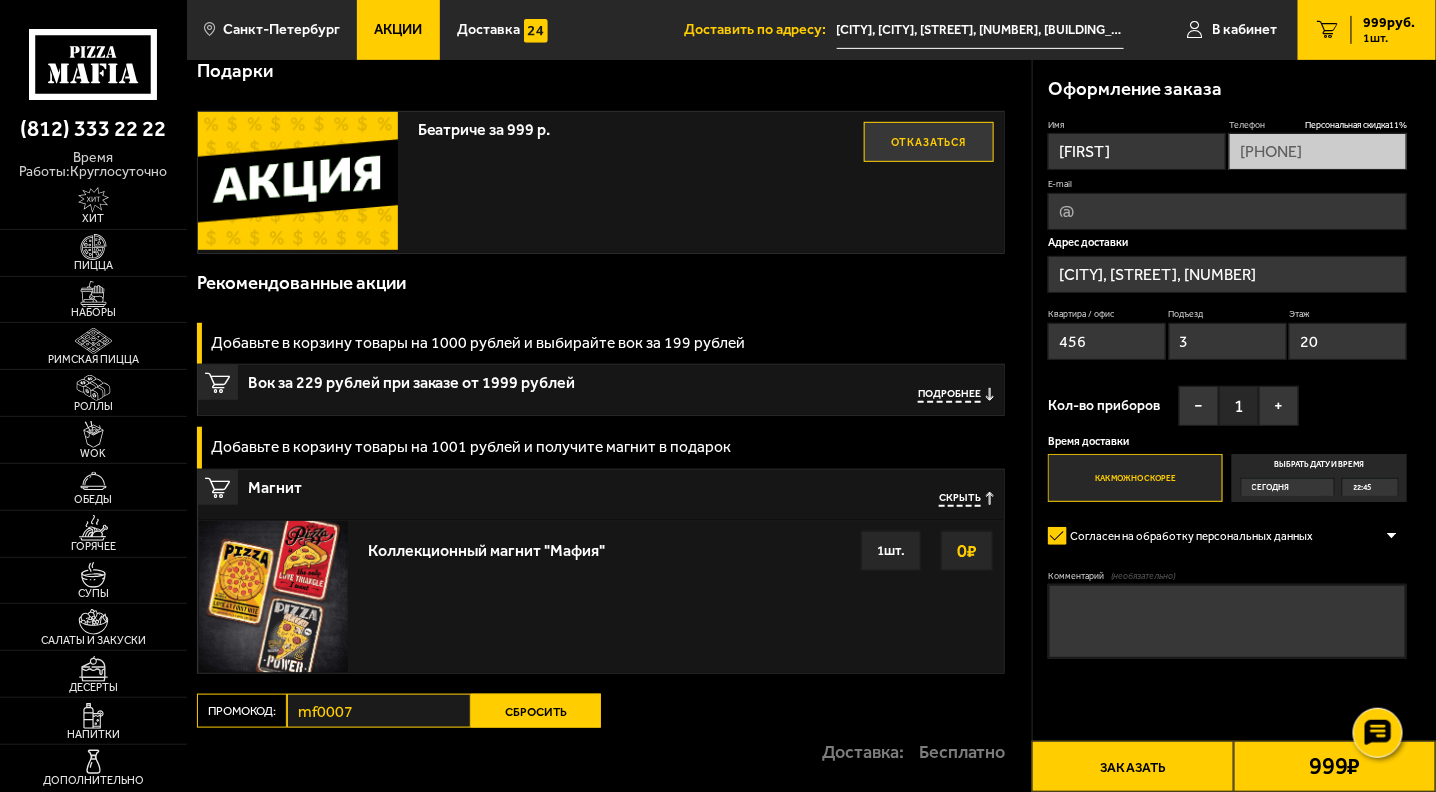 scroll, scrollTop: 300, scrollLeft: 0, axis: vertical 